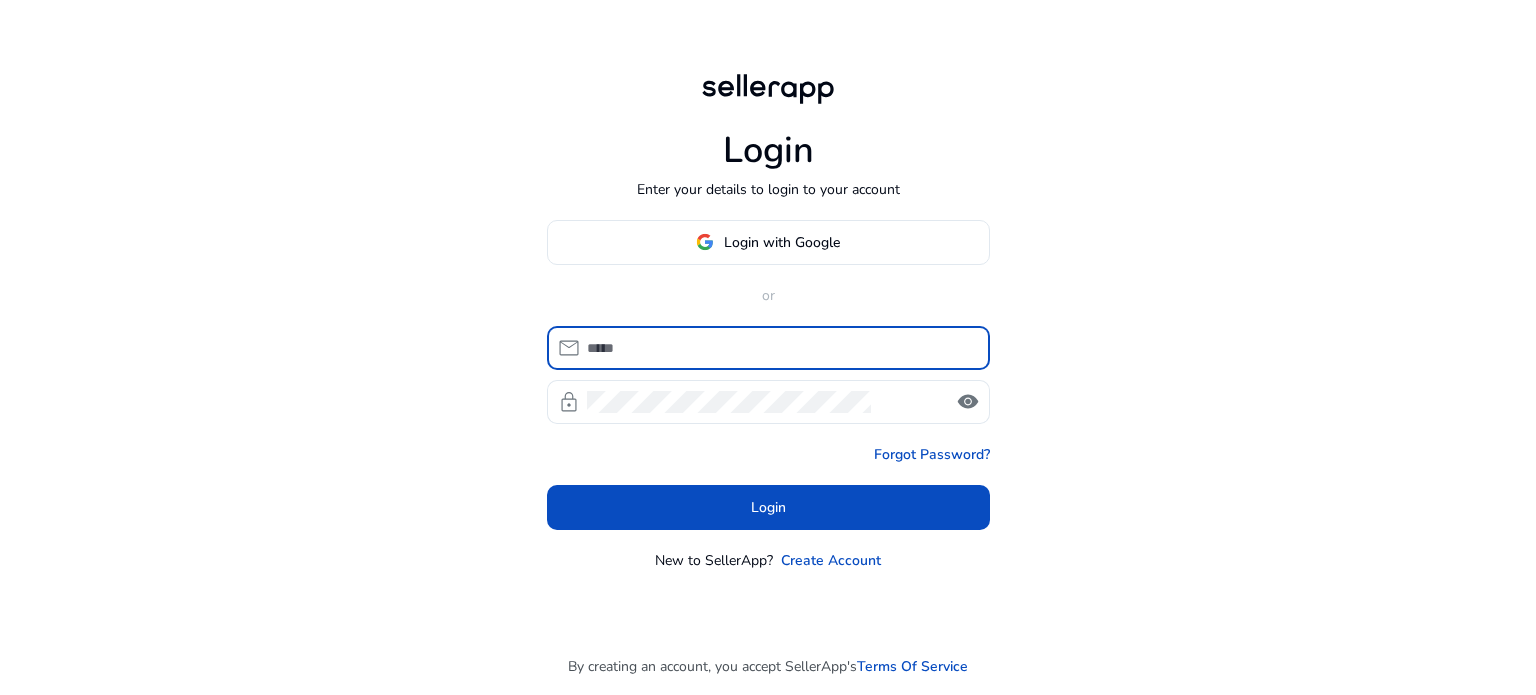 scroll, scrollTop: 0, scrollLeft: 0, axis: both 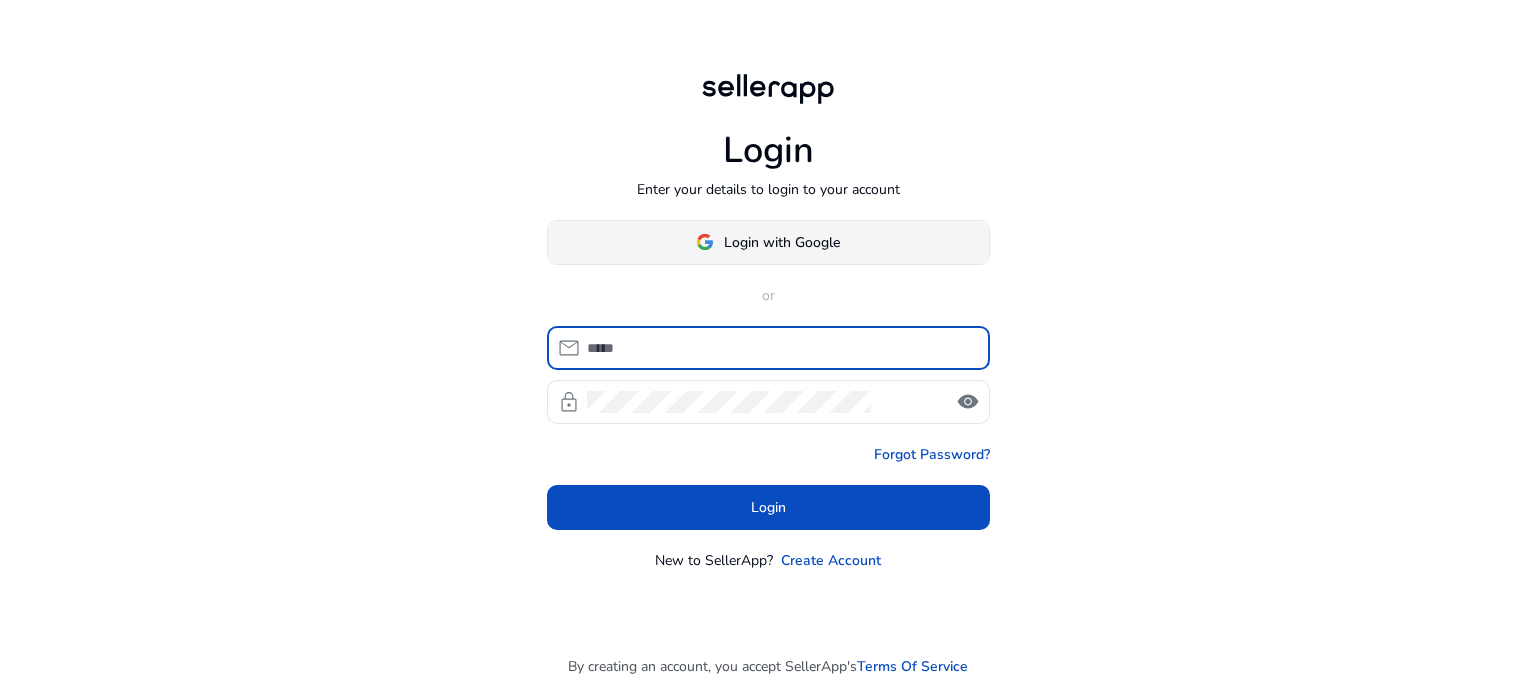click 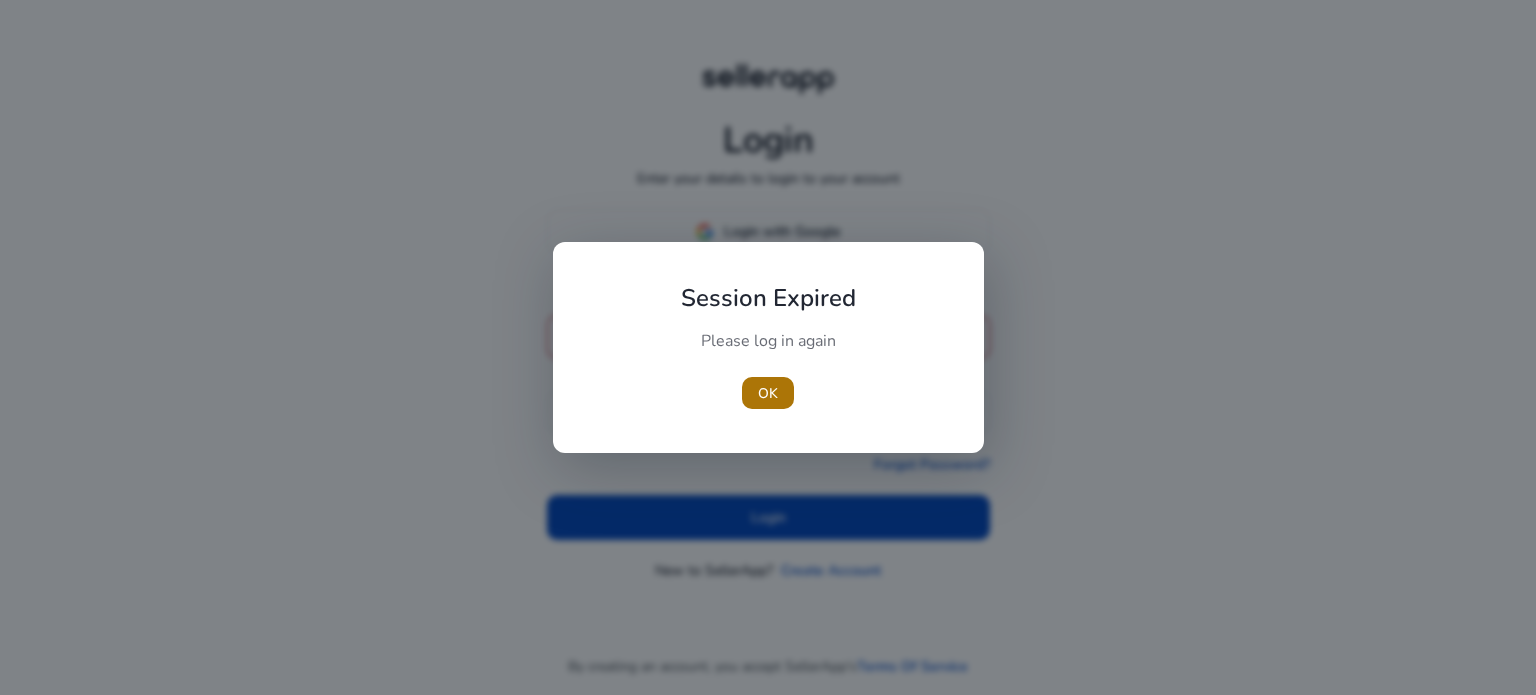 click on "OK" at bounding box center (768, 393) 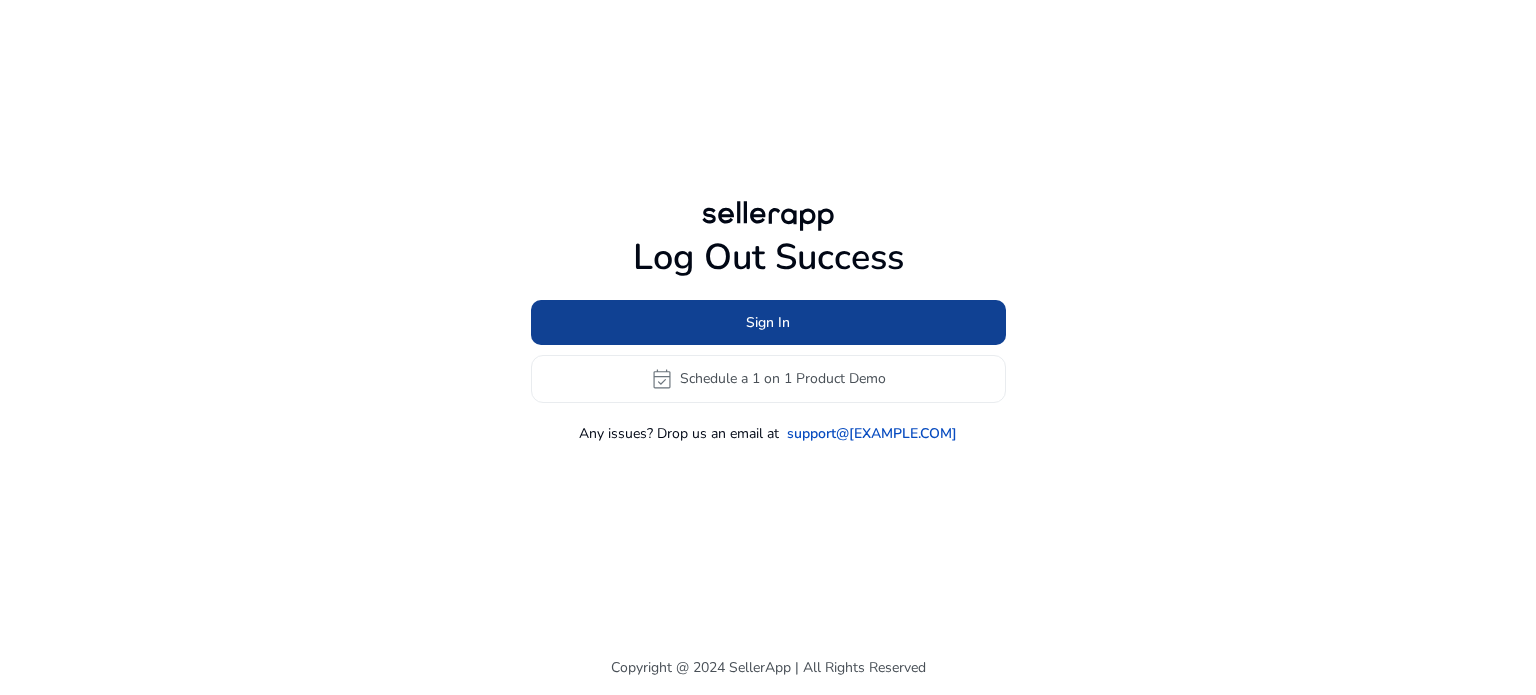 click 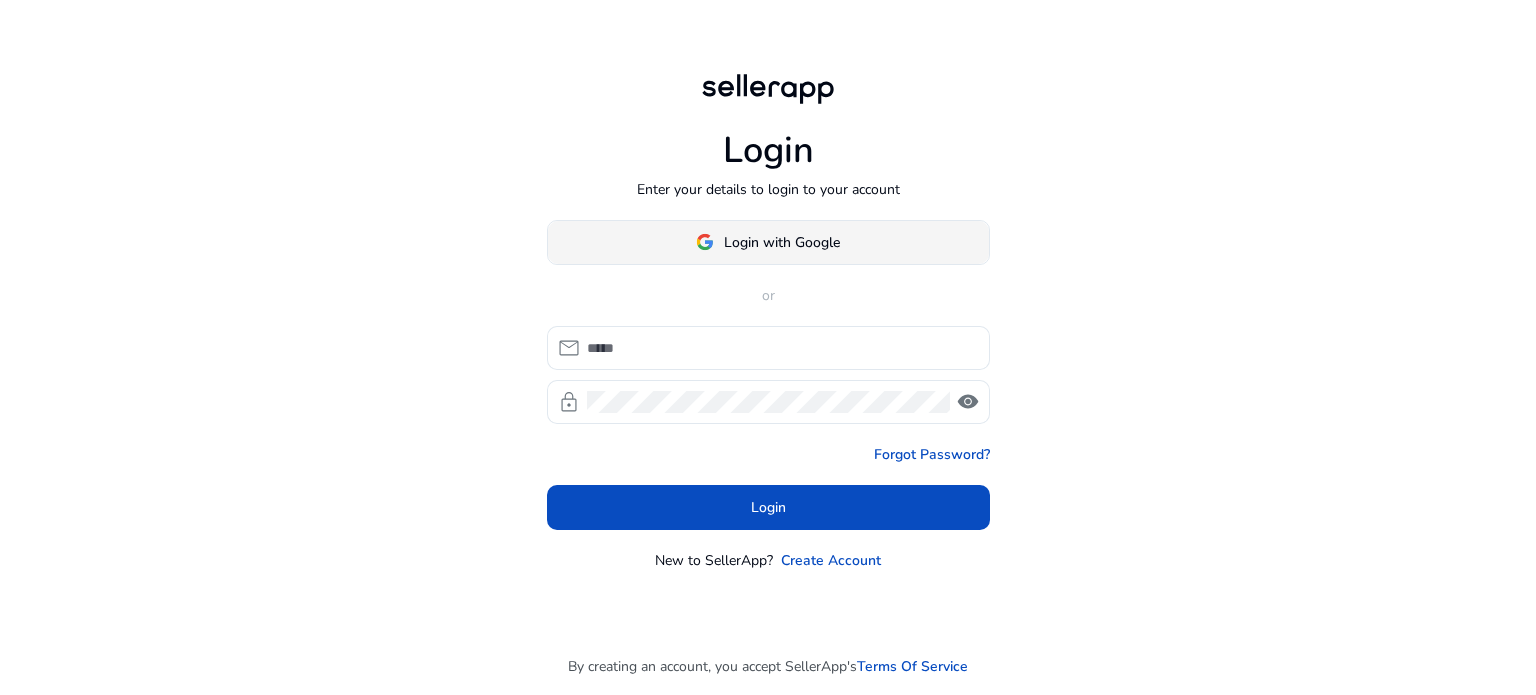 click on "Login with Google" 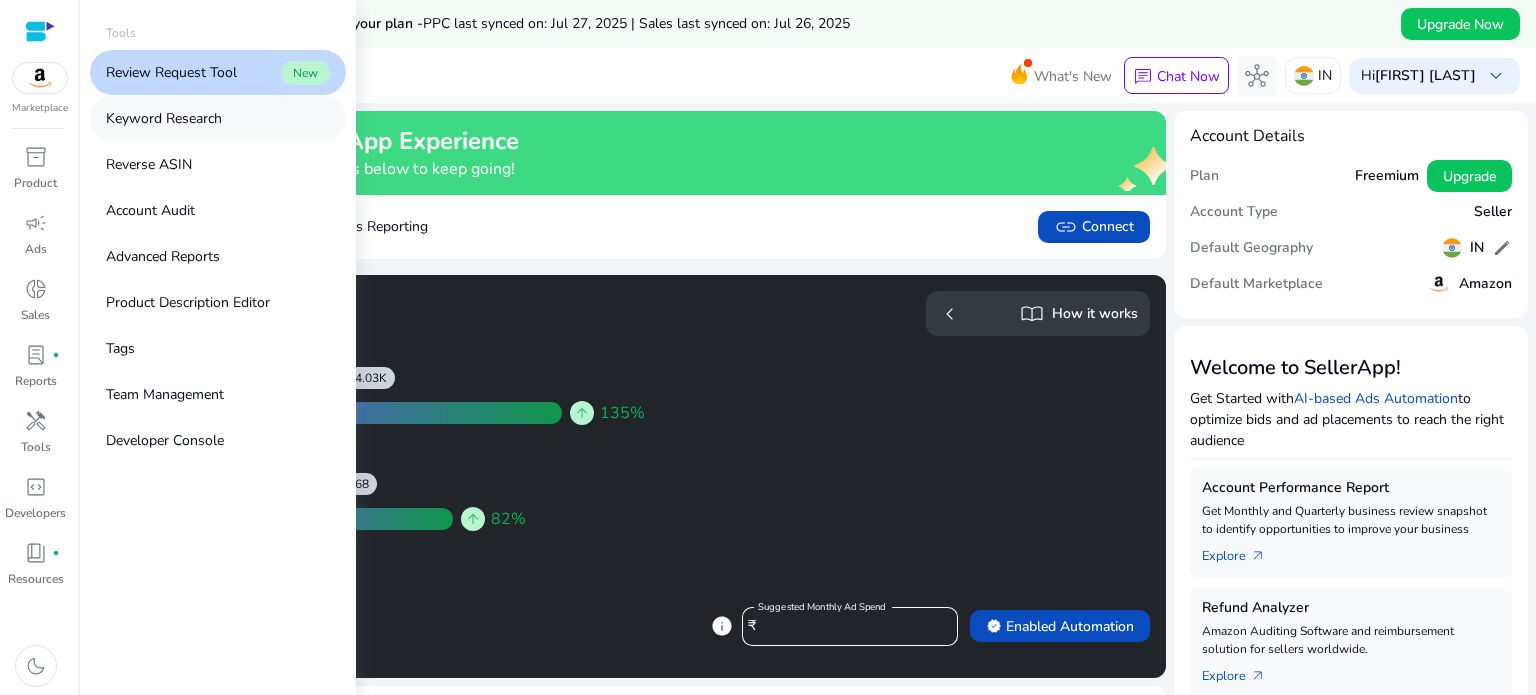 click on "Keyword Research" at bounding box center (164, 118) 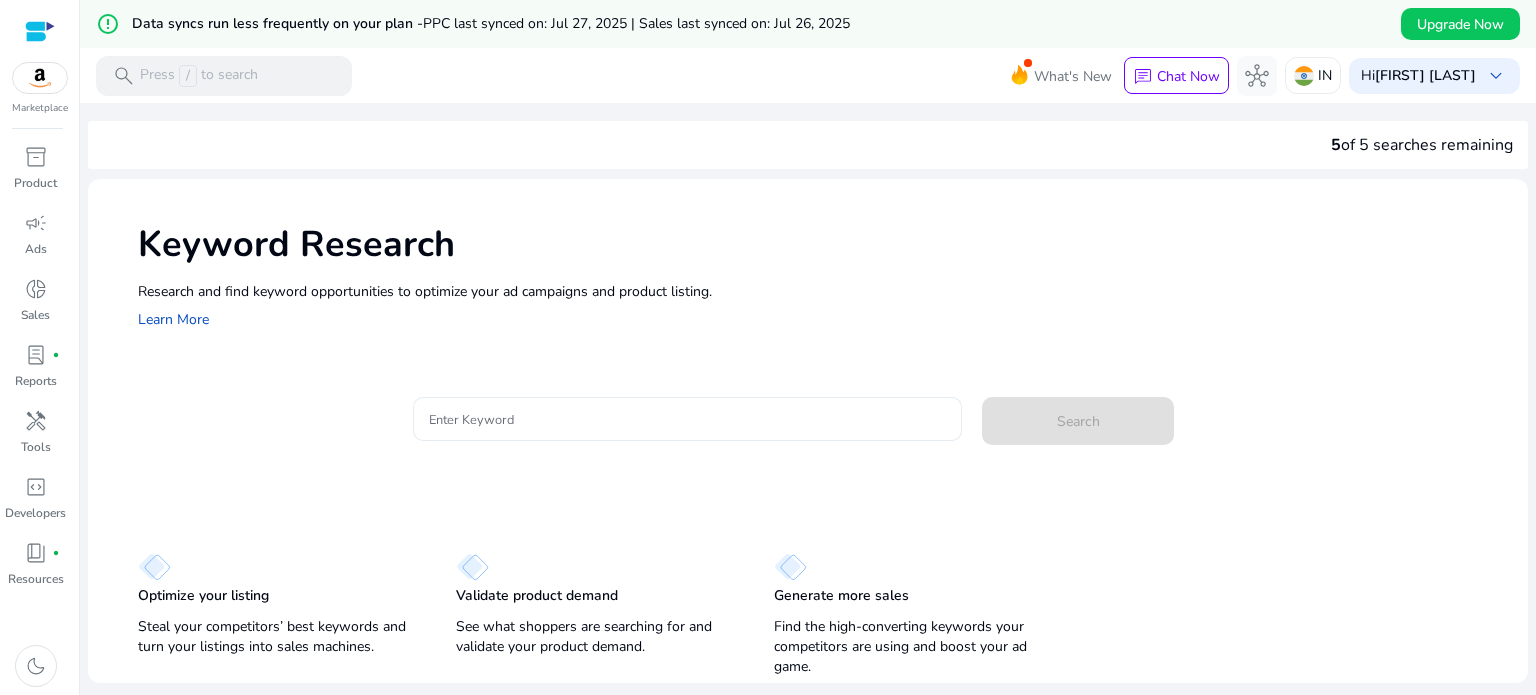 click on "Enter Keyword" at bounding box center (688, 419) 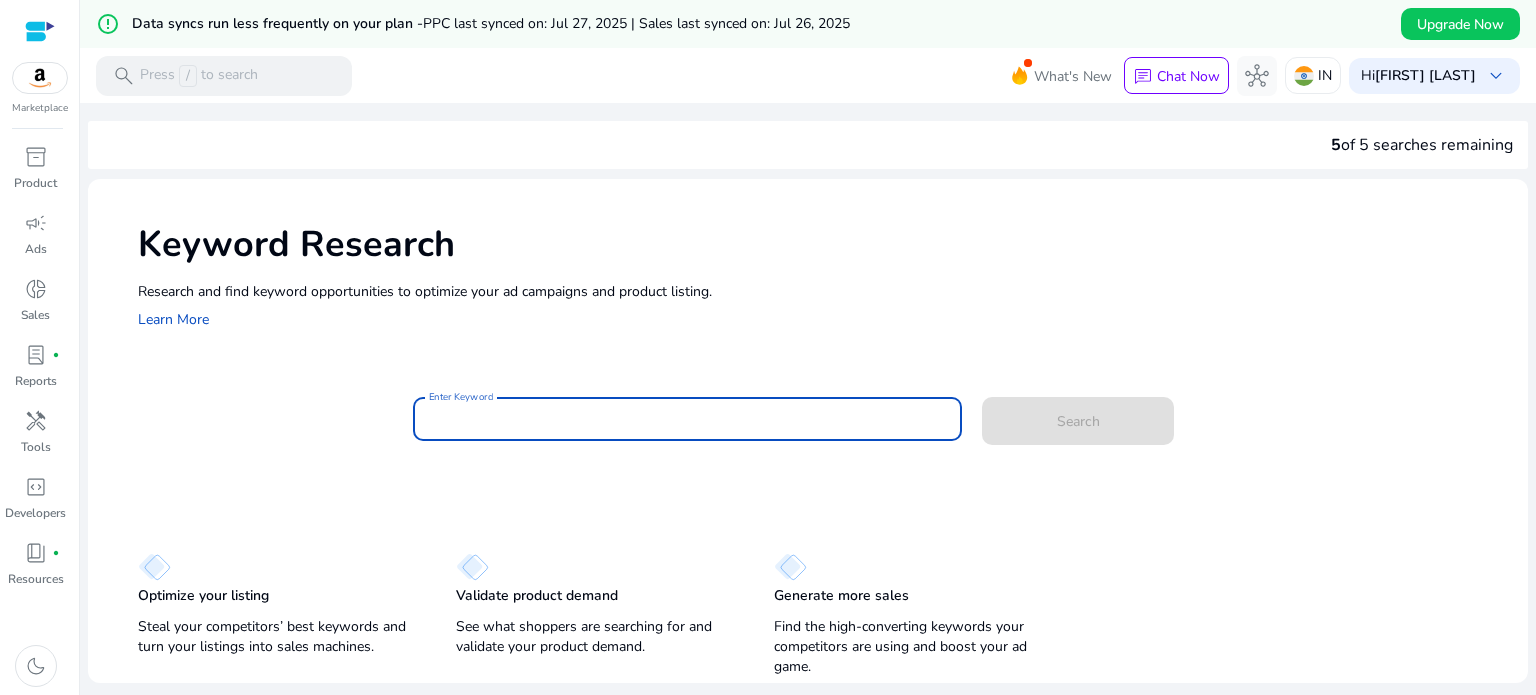 scroll, scrollTop: 0, scrollLeft: 0, axis: both 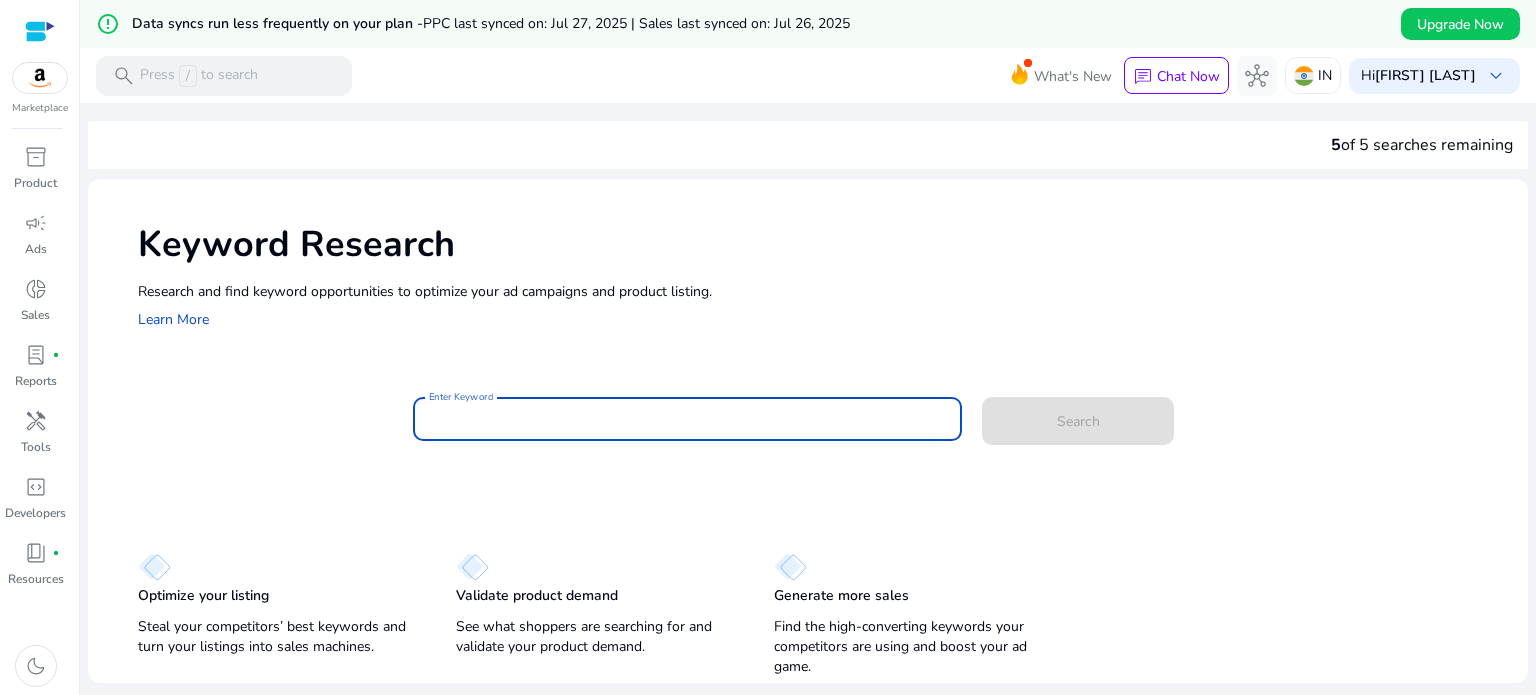 paste on "**********" 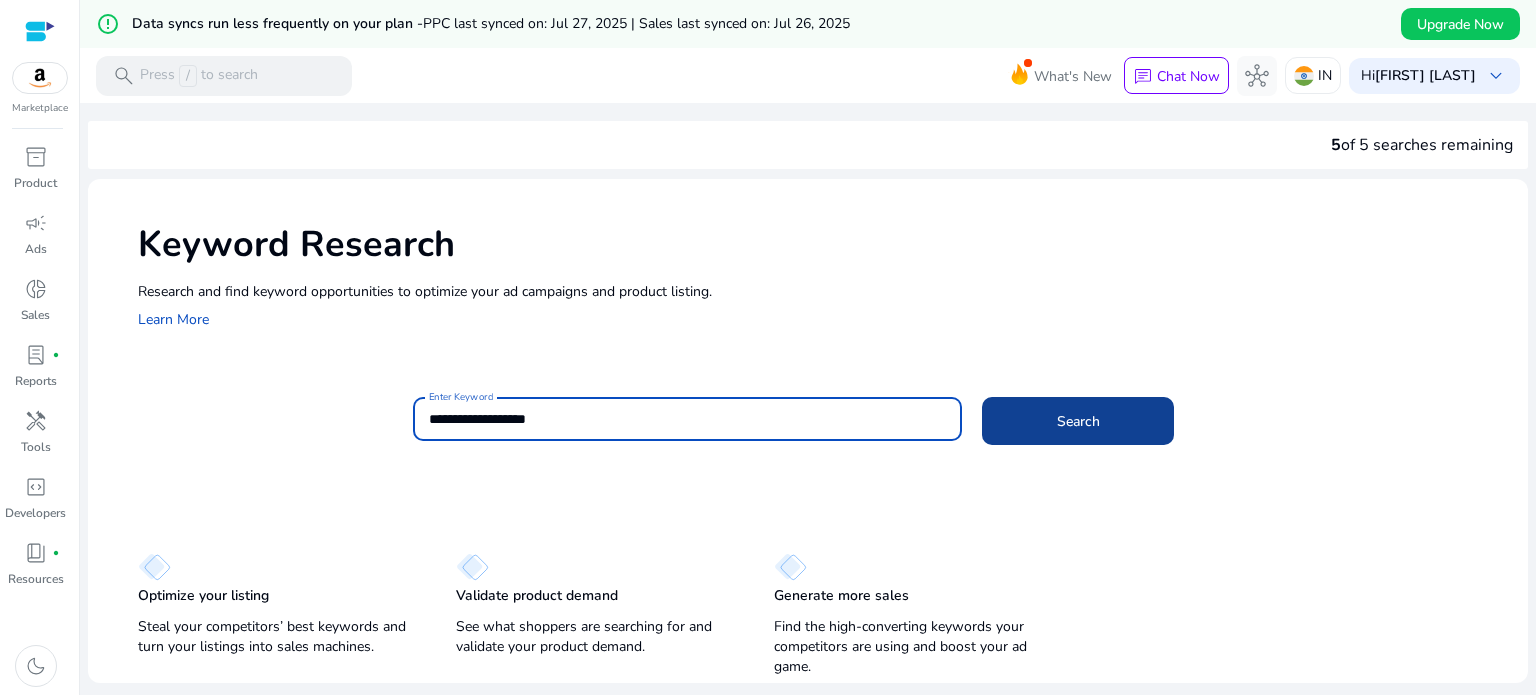 type on "**********" 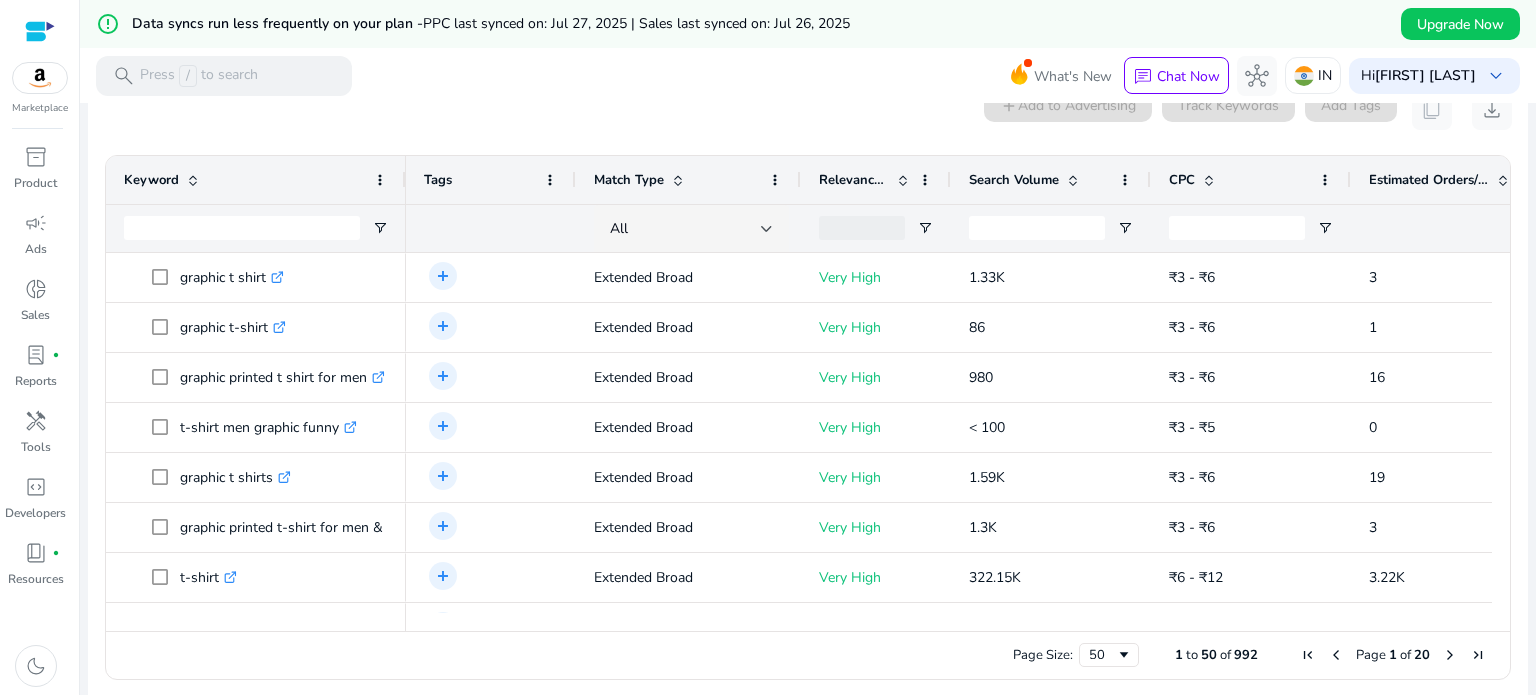 scroll, scrollTop: 305, scrollLeft: 0, axis: vertical 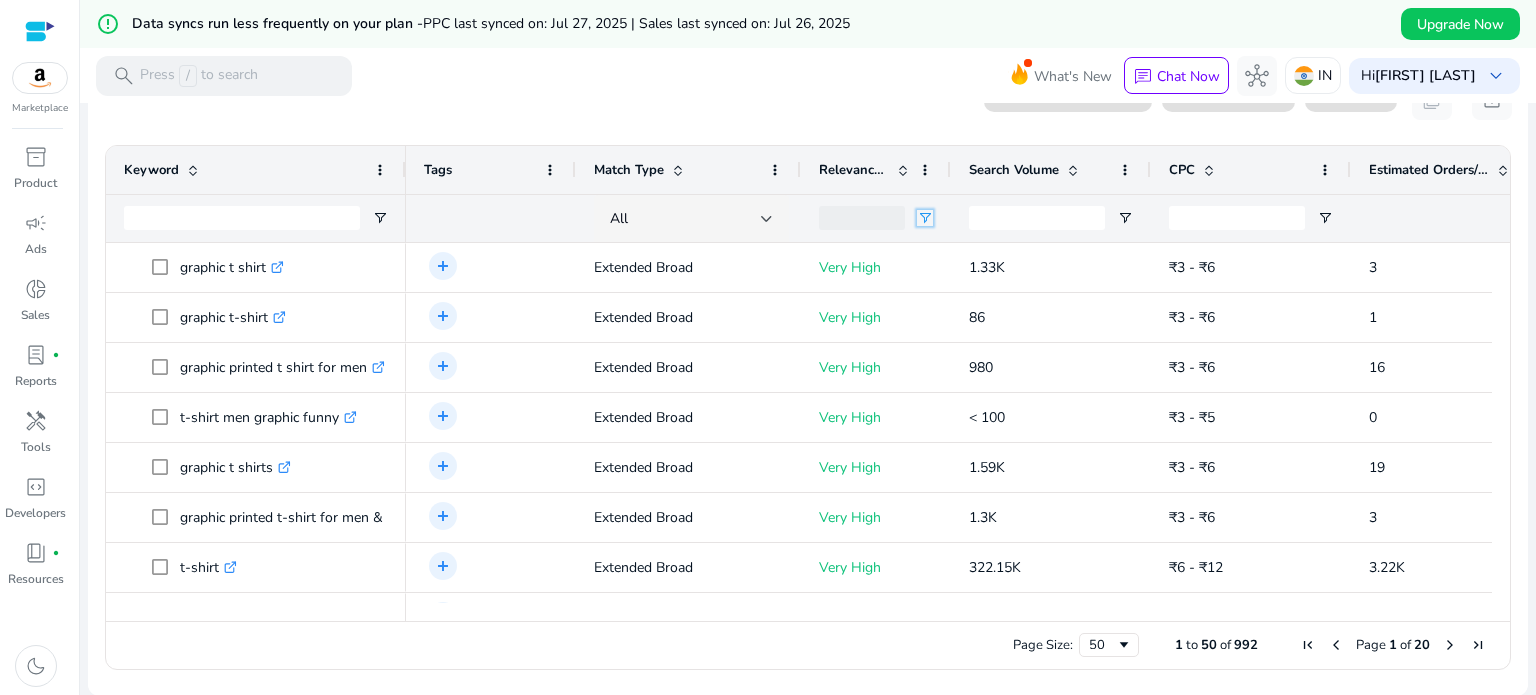 click at bounding box center (925, 218) 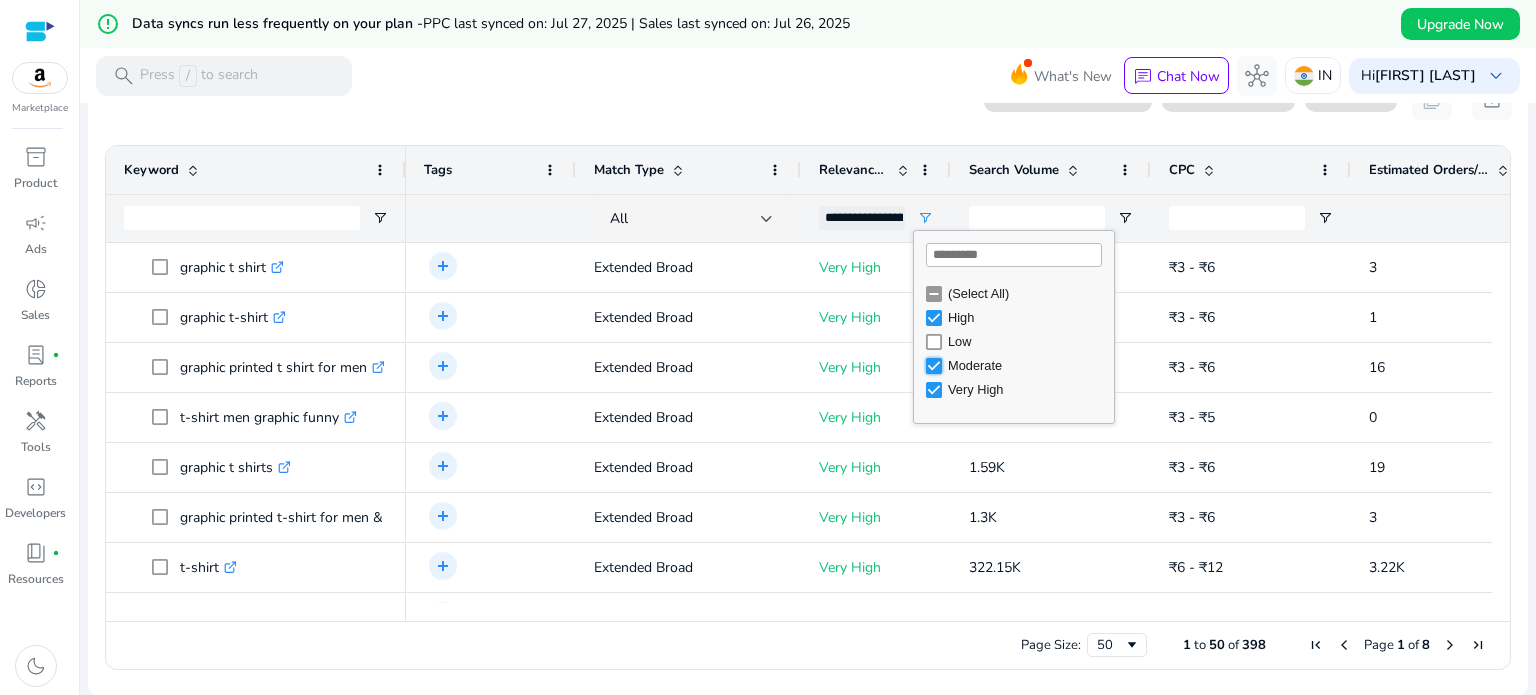type on "**********" 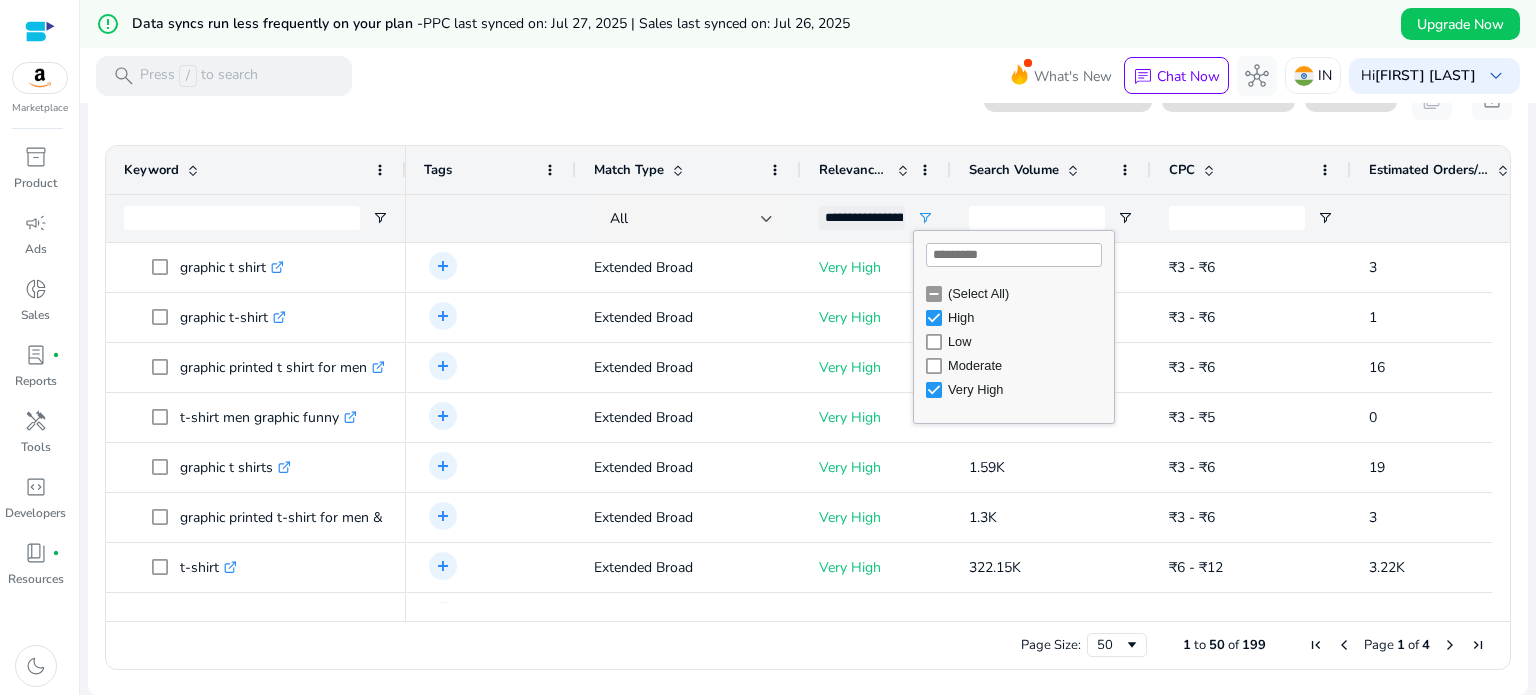 click on "Page Size:
50
1
to
50
of
199
Page
1
of
4" at bounding box center (808, 645) 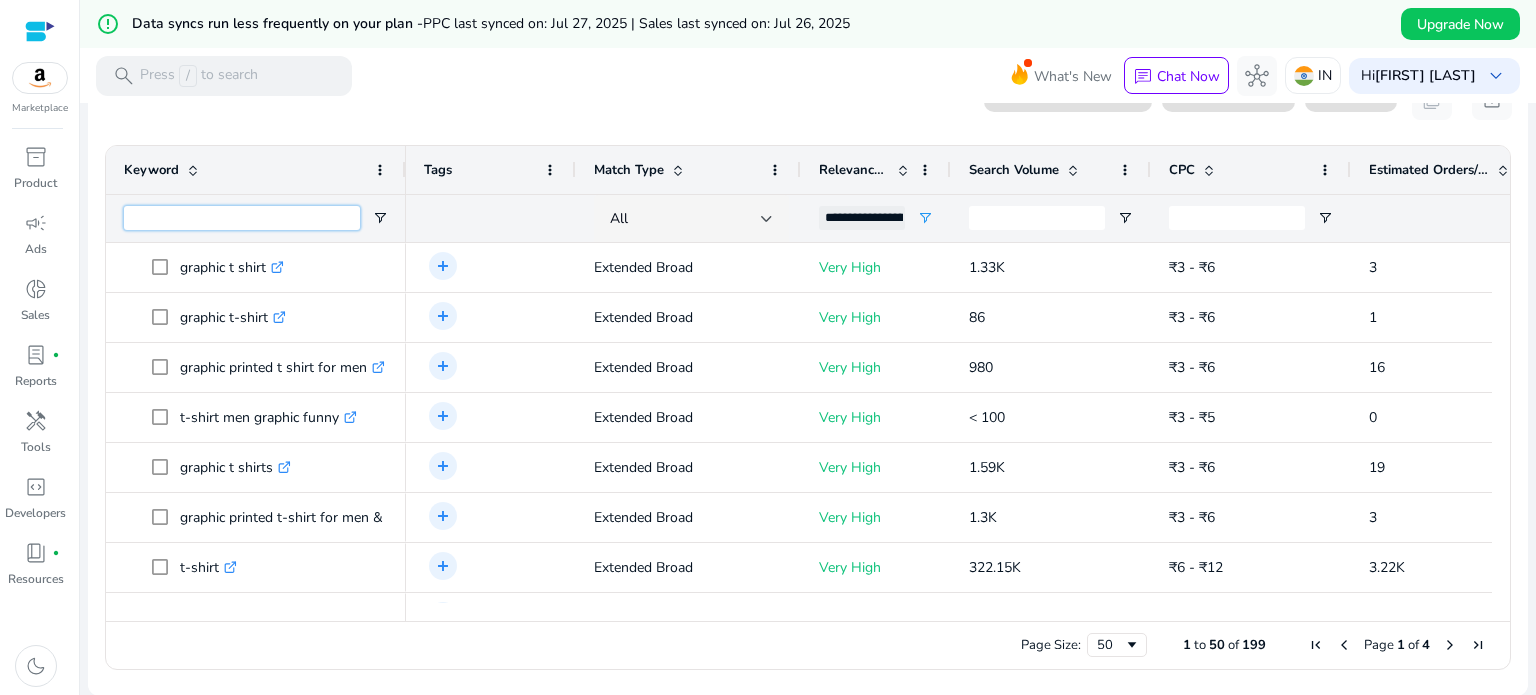 click at bounding box center (242, 218) 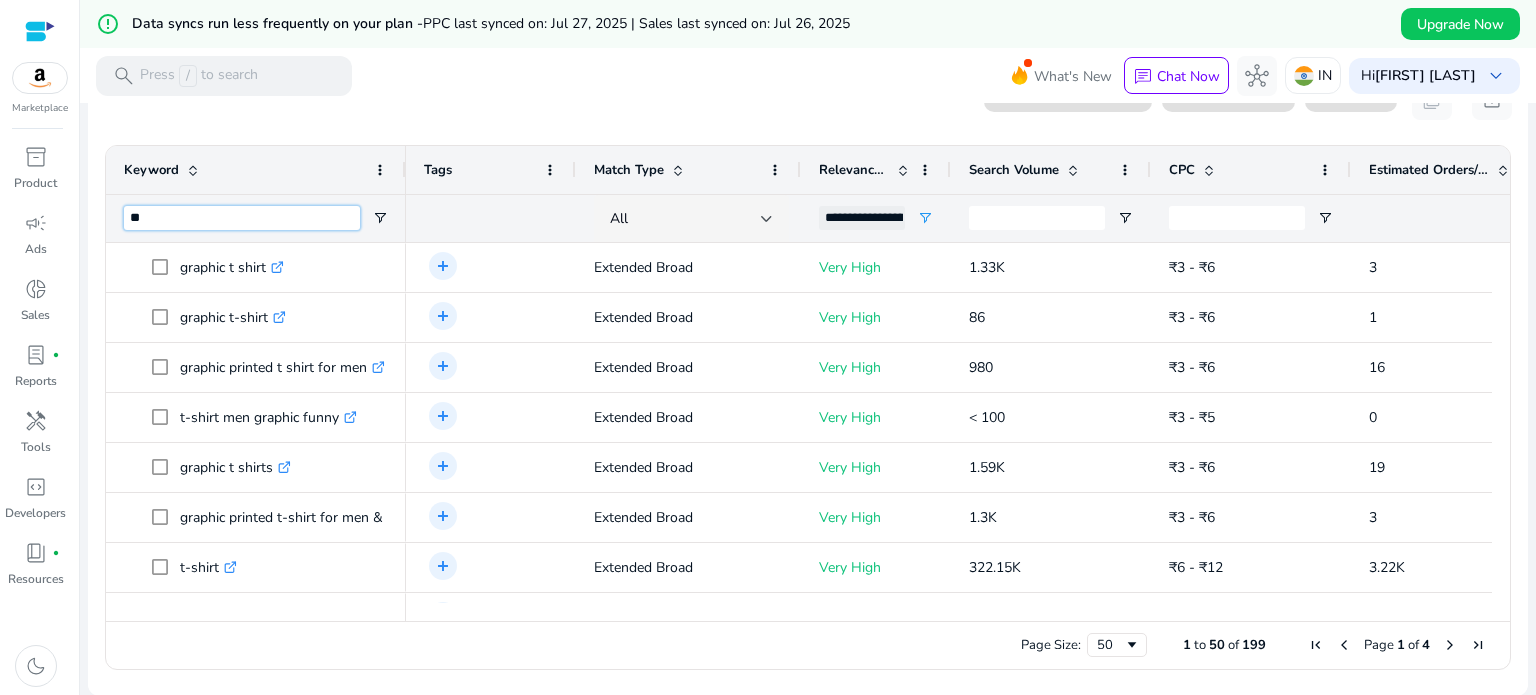 type on "***" 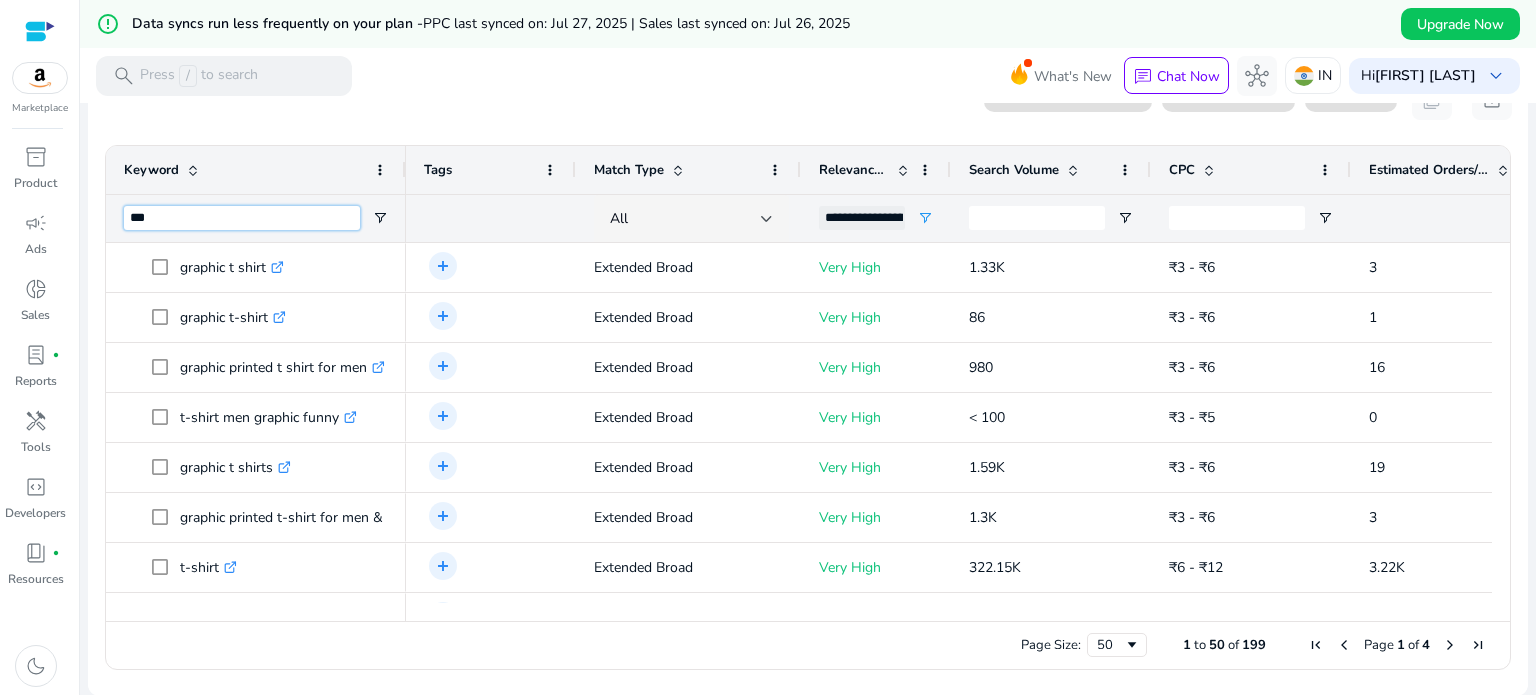 type on "**********" 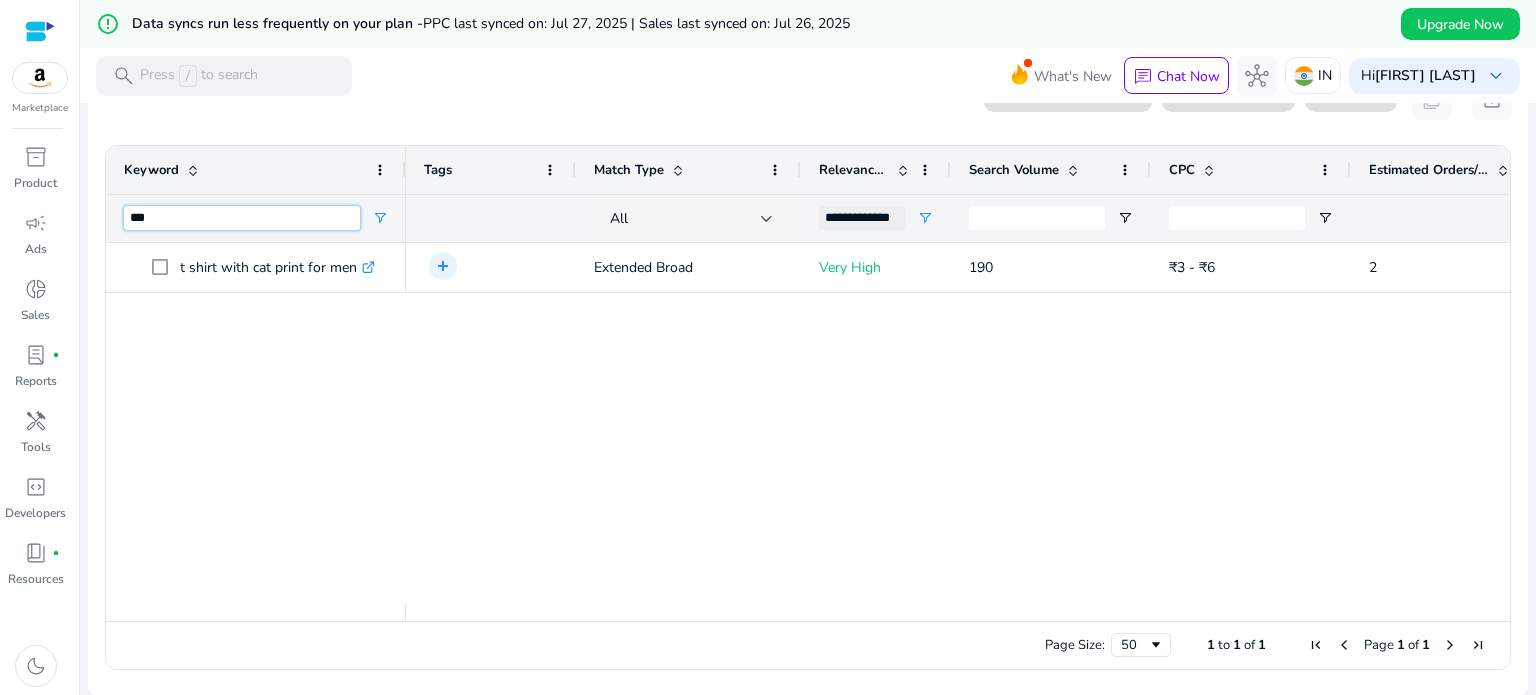 type on "***" 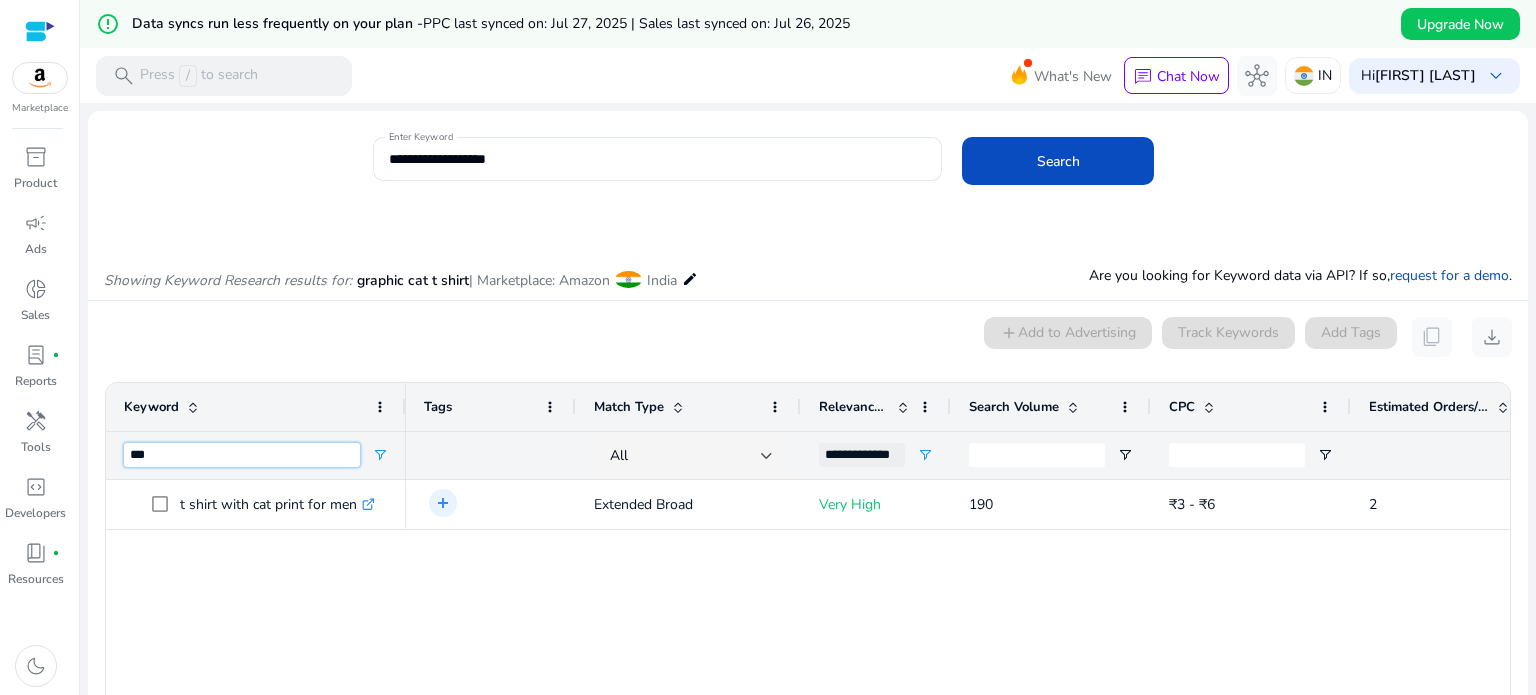 scroll, scrollTop: 5, scrollLeft: 0, axis: vertical 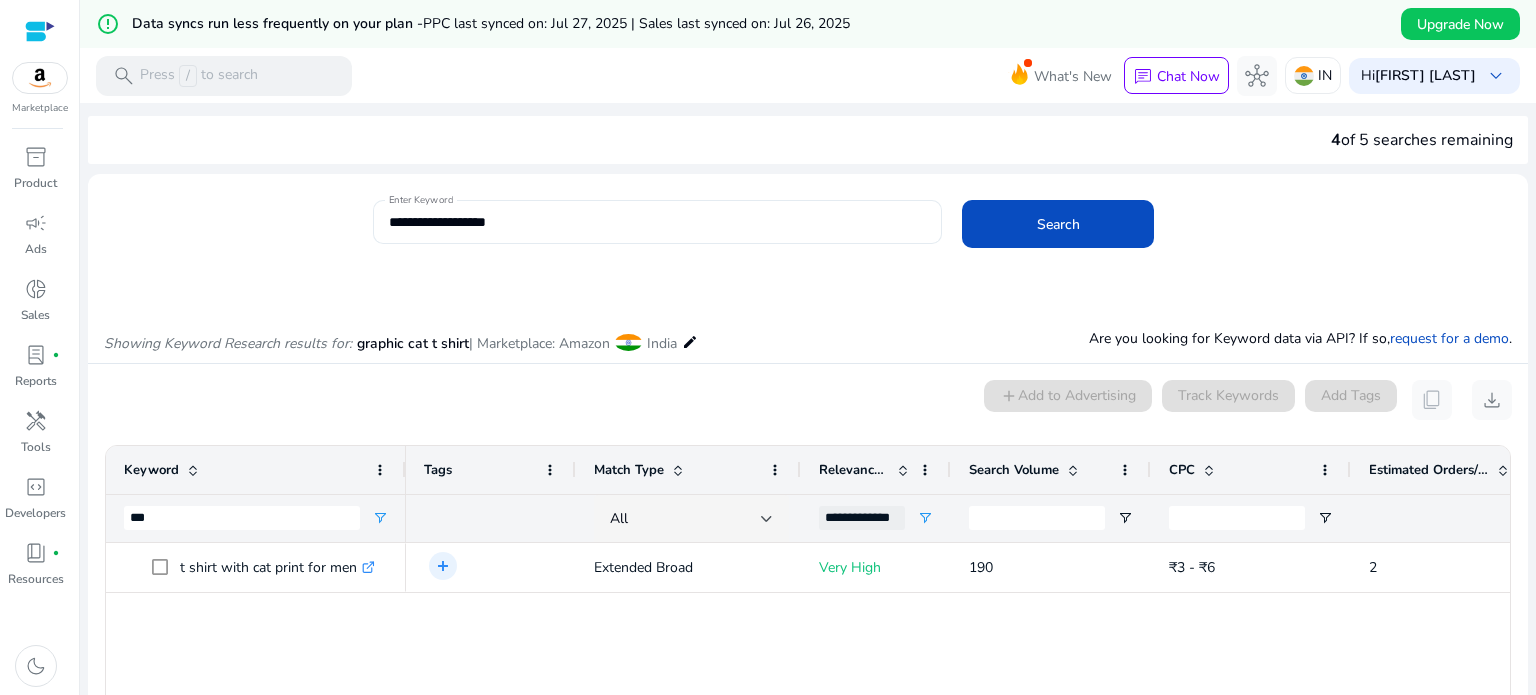 click on "**********" at bounding box center (658, 222) 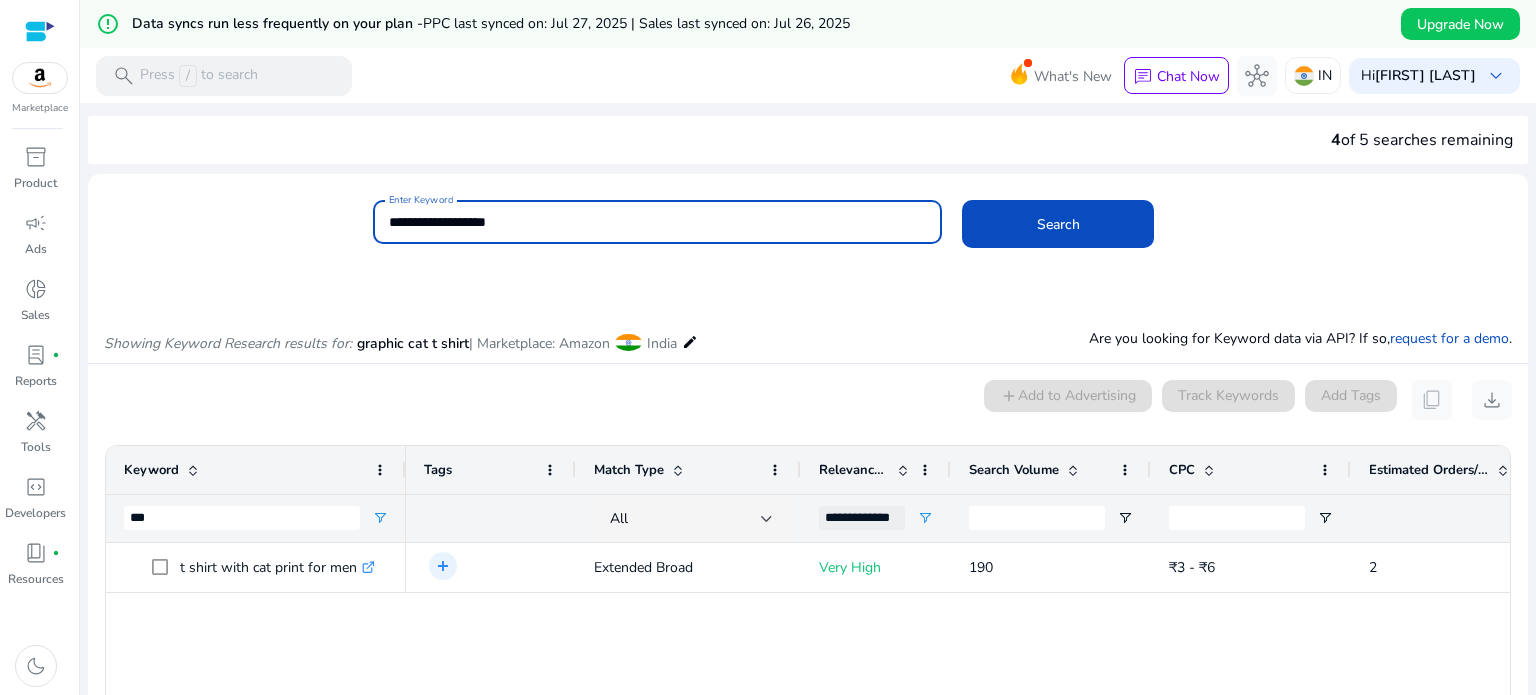 click on "**********" at bounding box center [658, 222] 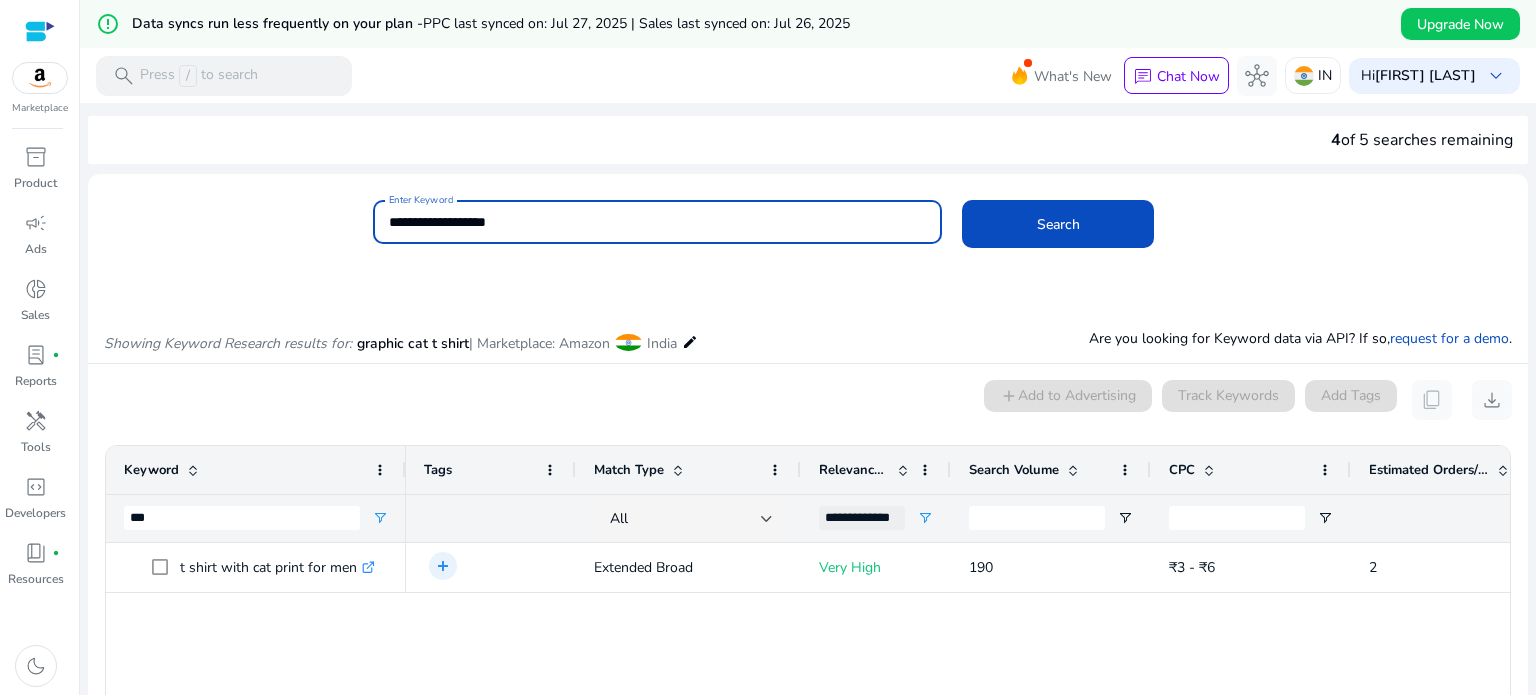 click on "**********" at bounding box center (658, 222) 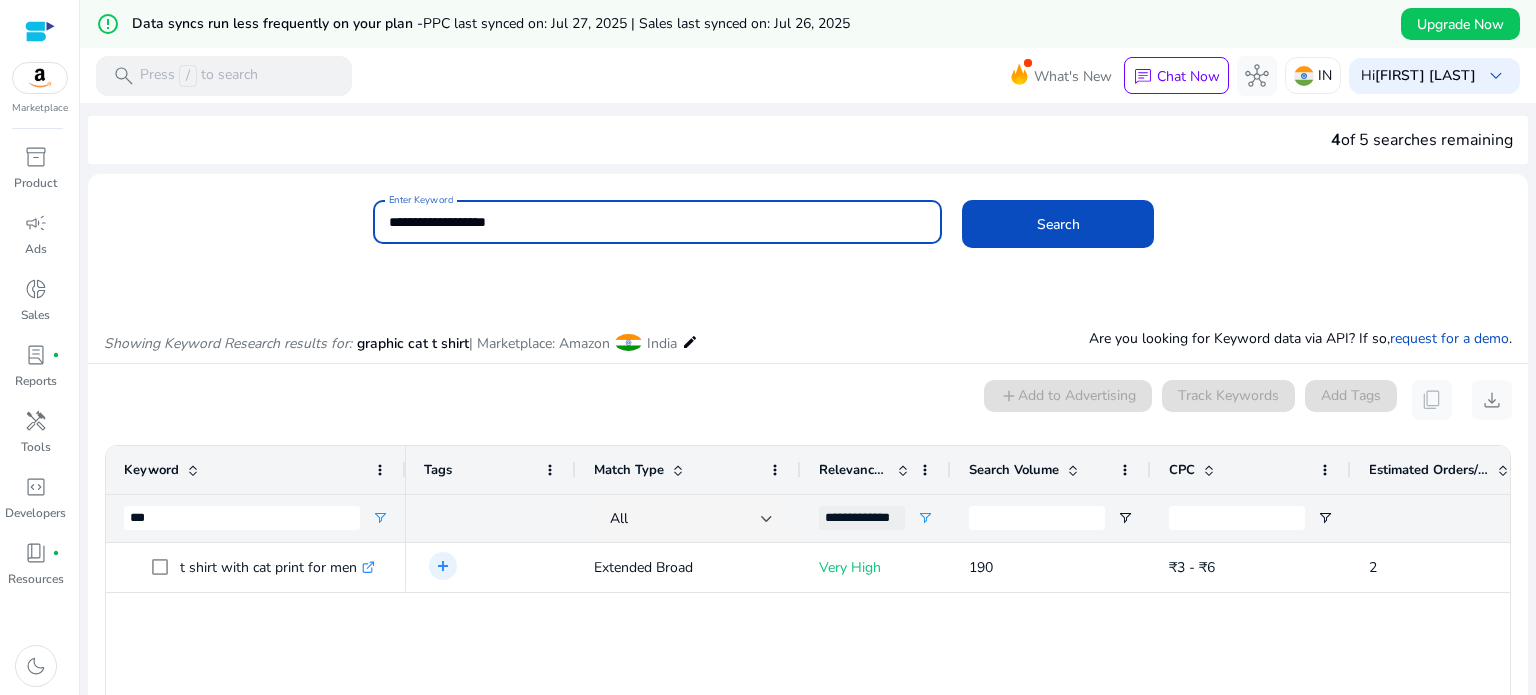 paste on "**" 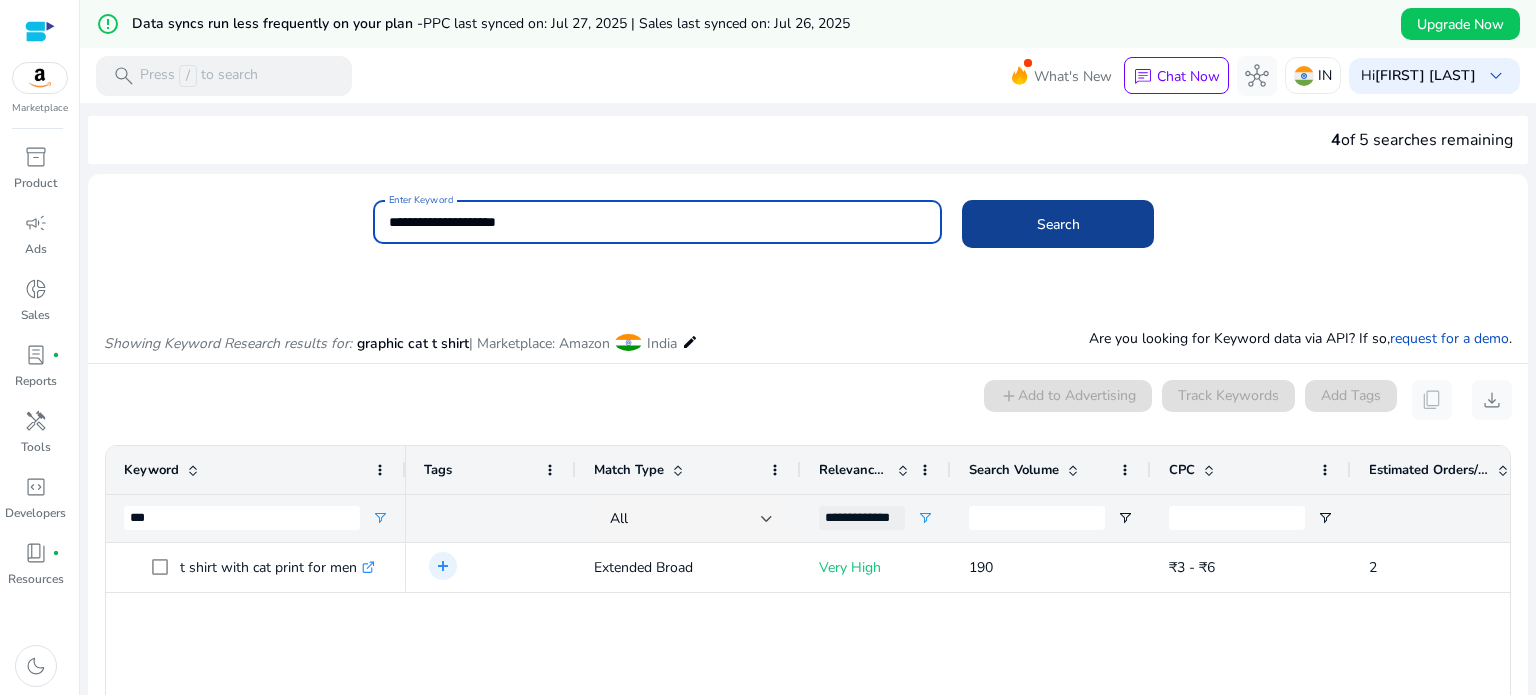 type on "**********" 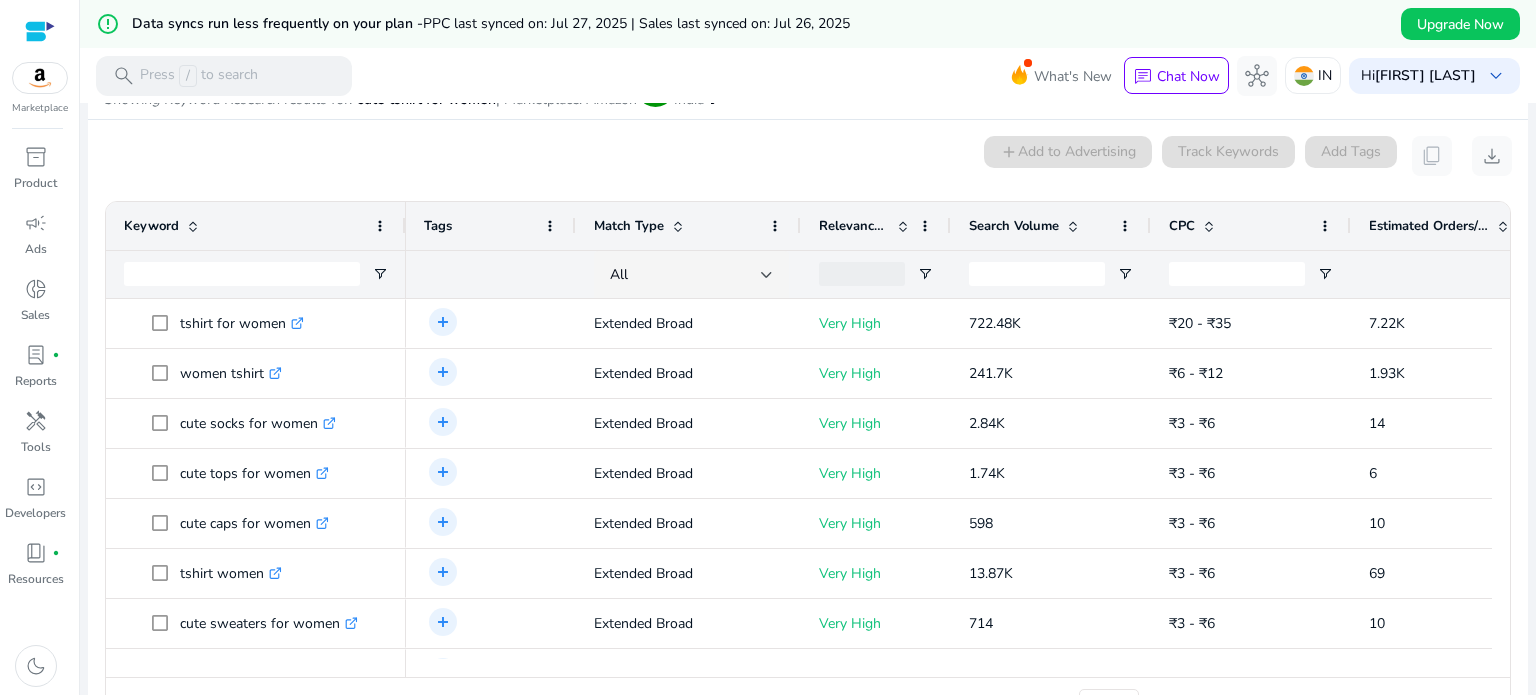 scroll, scrollTop: 286, scrollLeft: 0, axis: vertical 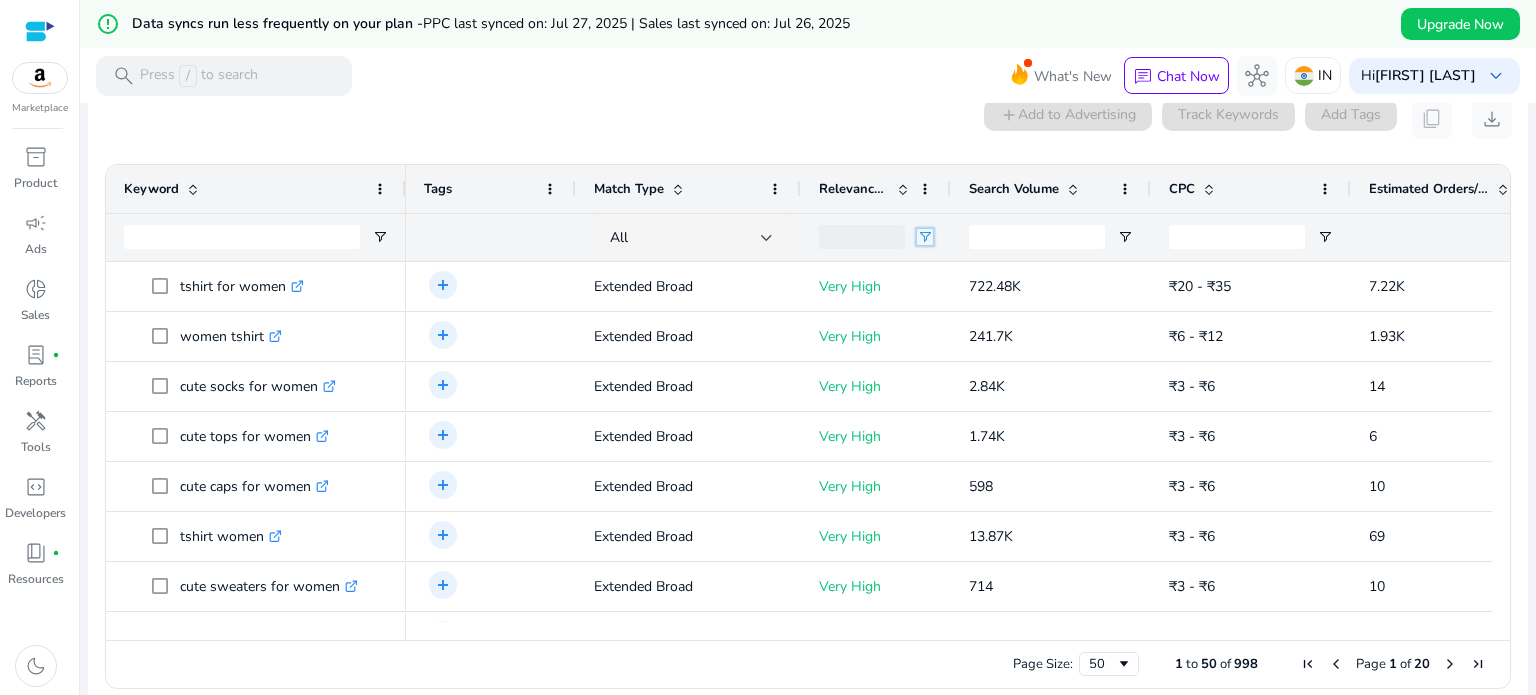 click at bounding box center (925, 237) 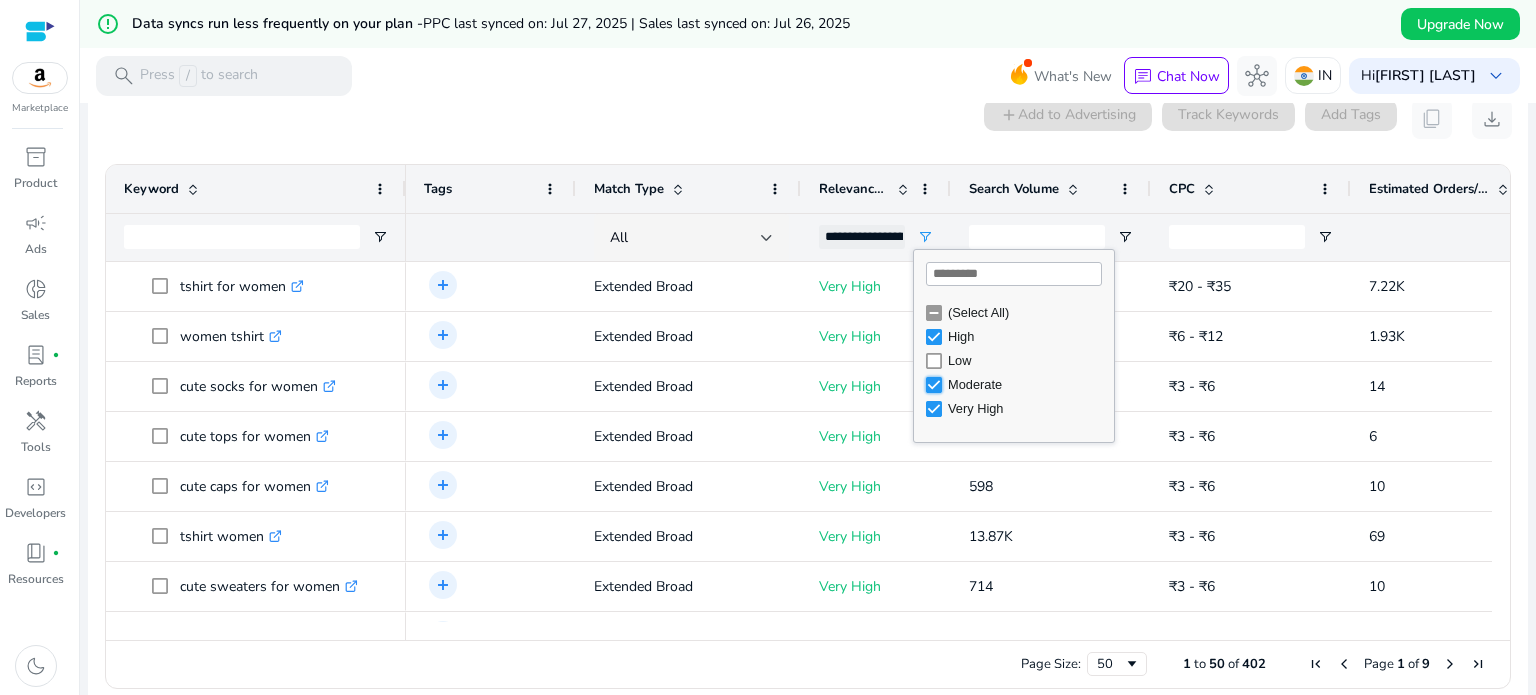 type on "**********" 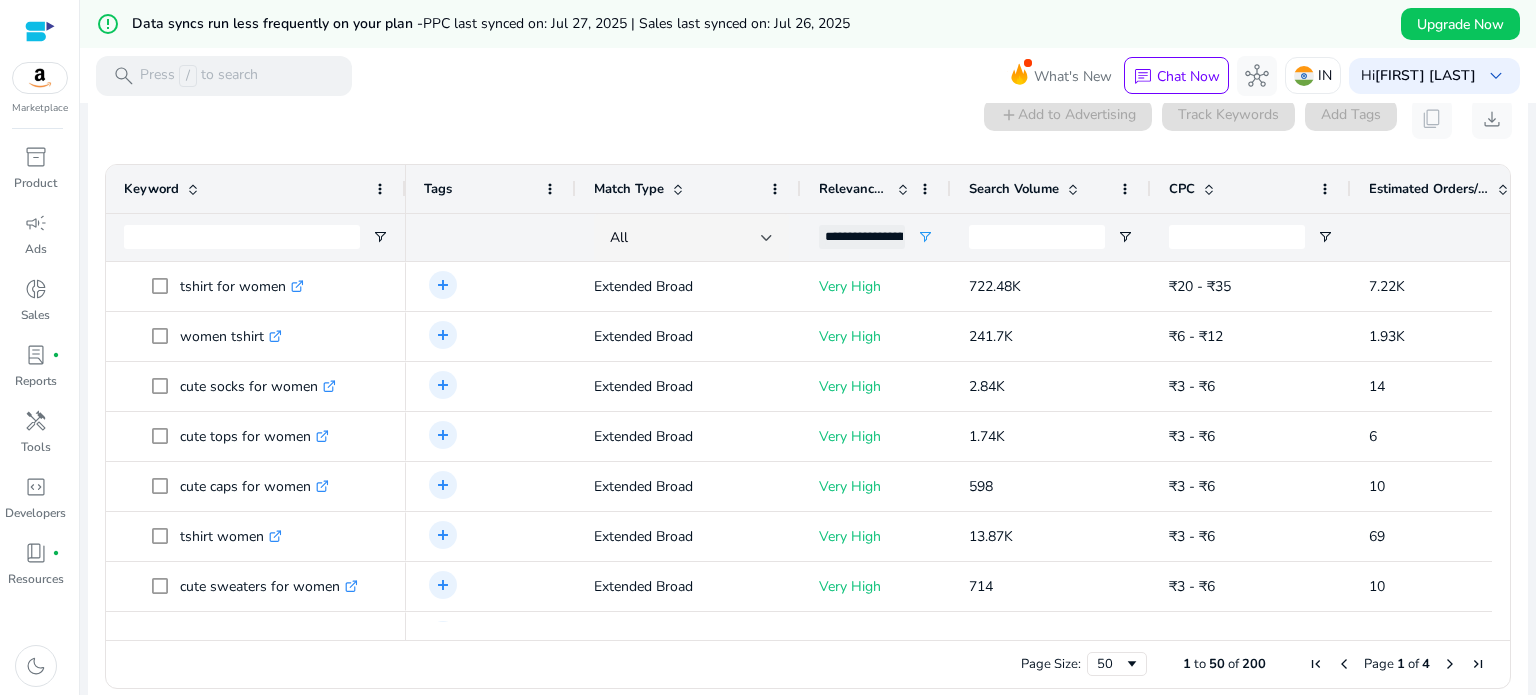 click on "search   Press  /  to search  What's New  chat  Chat Now  hub  IN  Hi  [FIRST] [LAST]  keyboard_arrow_down" at bounding box center (808, 75) 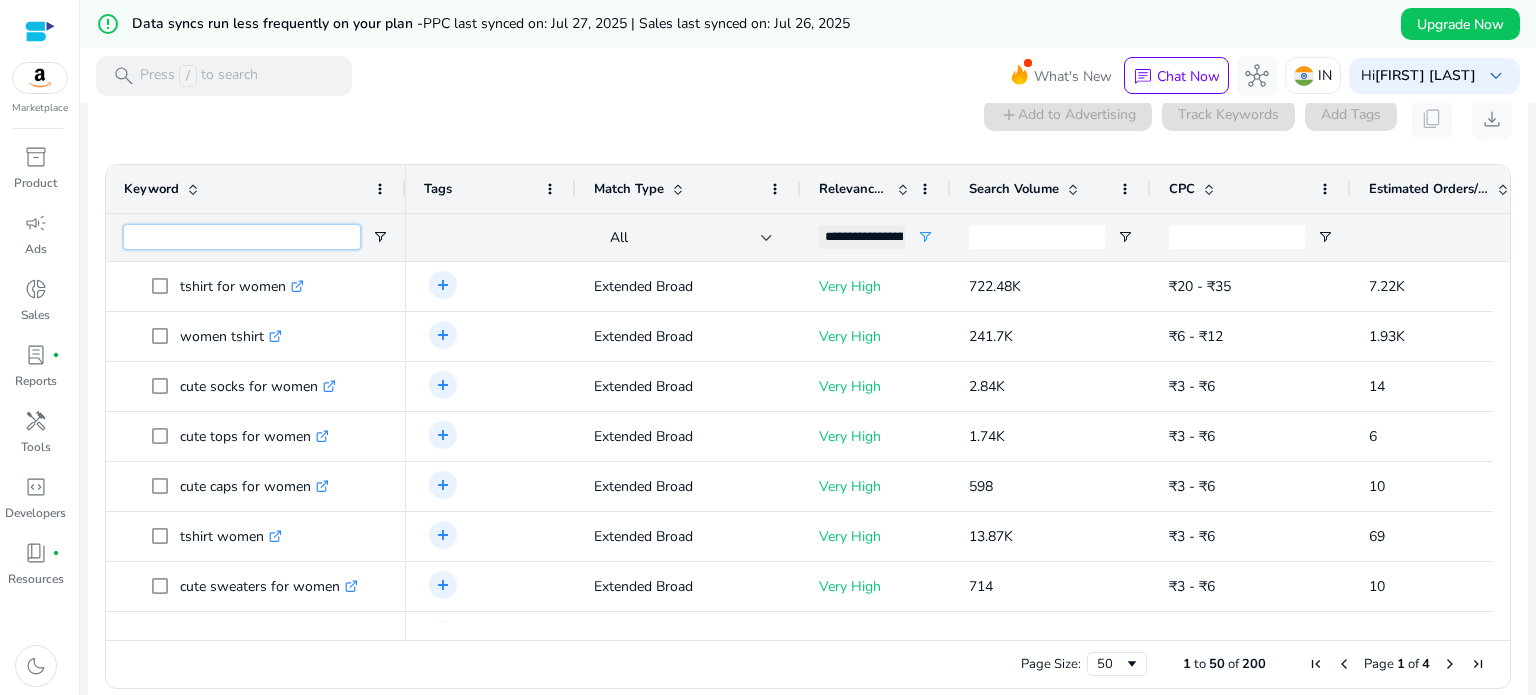 click at bounding box center (242, 237) 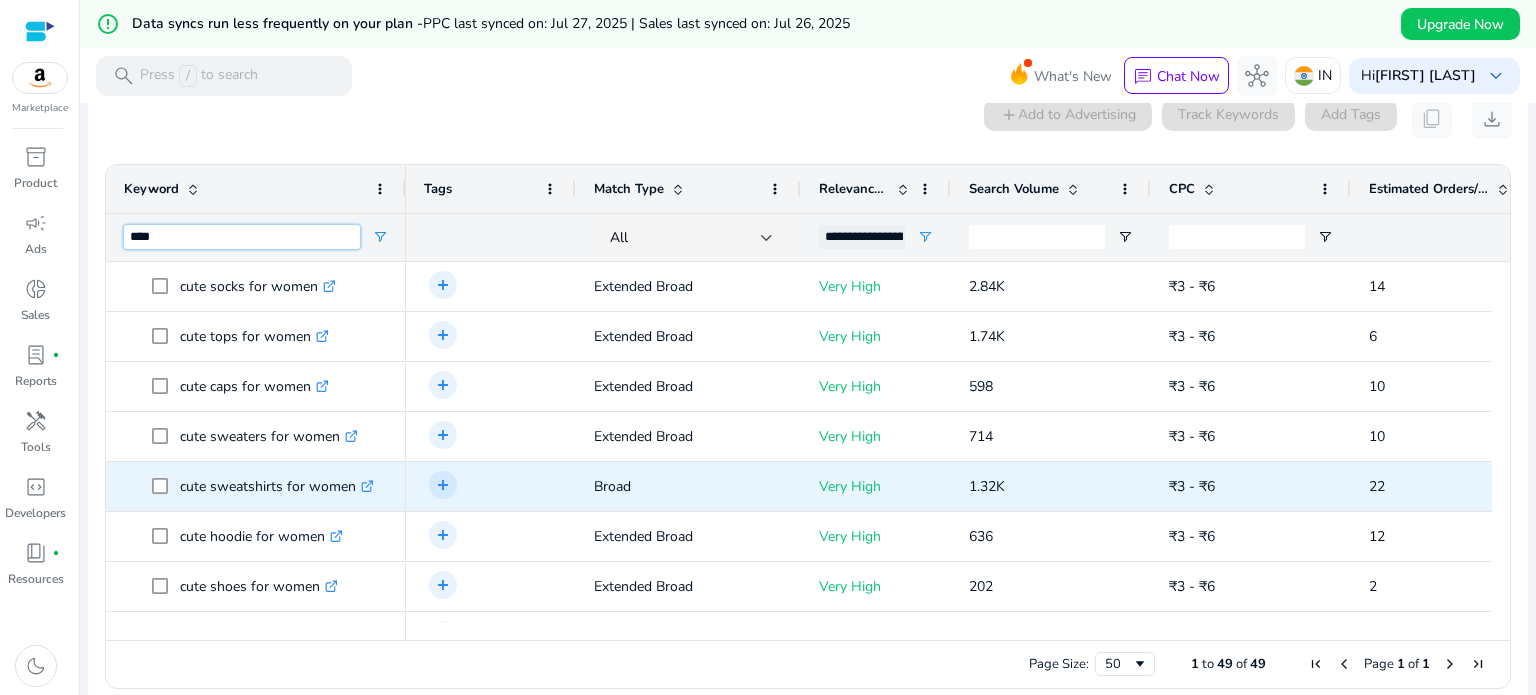scroll, scrollTop: 100, scrollLeft: 0, axis: vertical 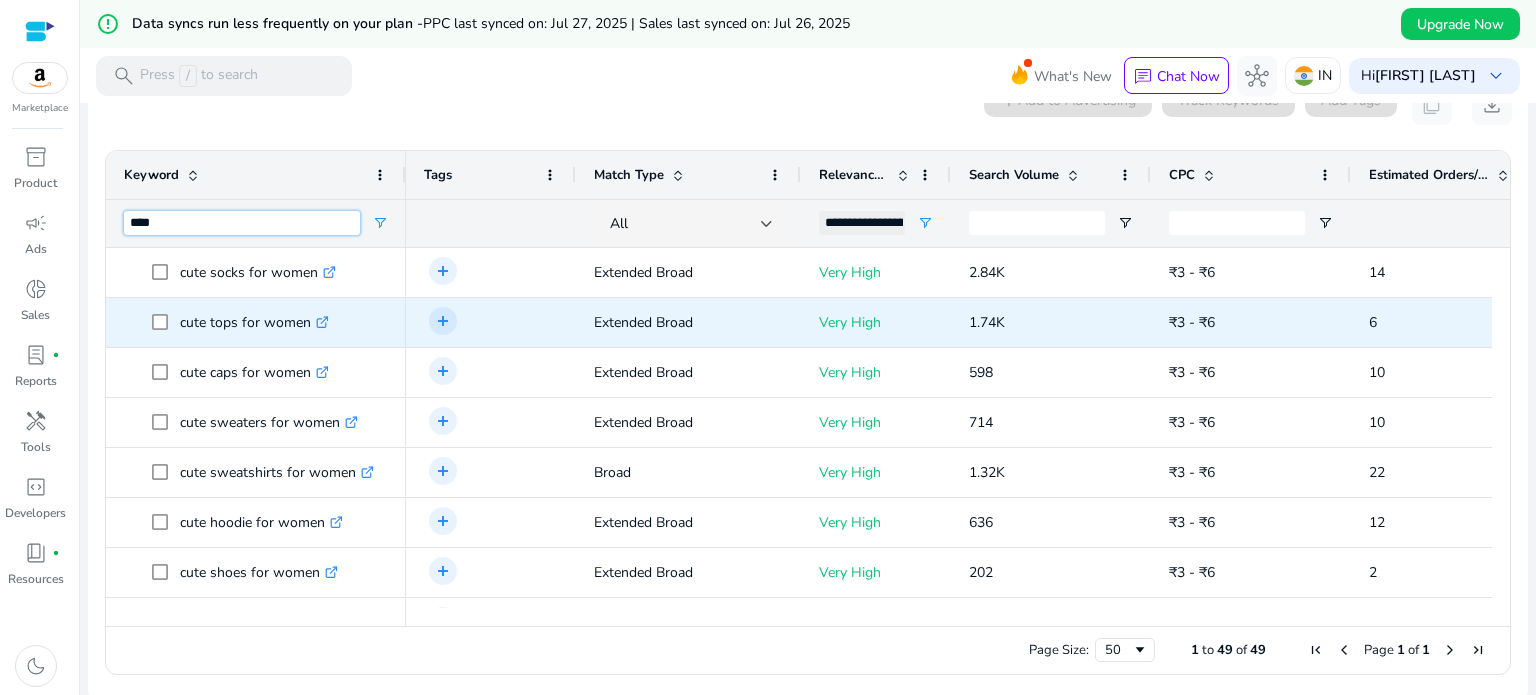 type on "****" 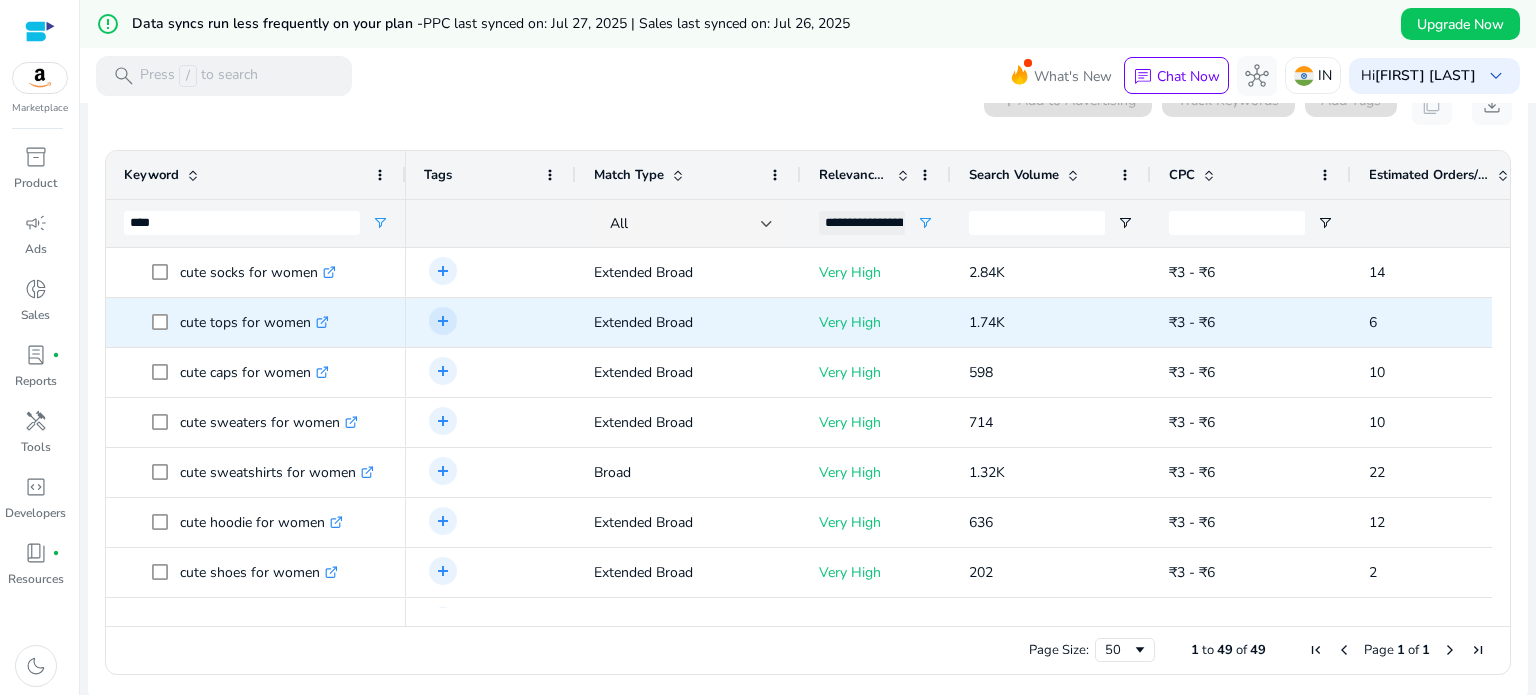 click 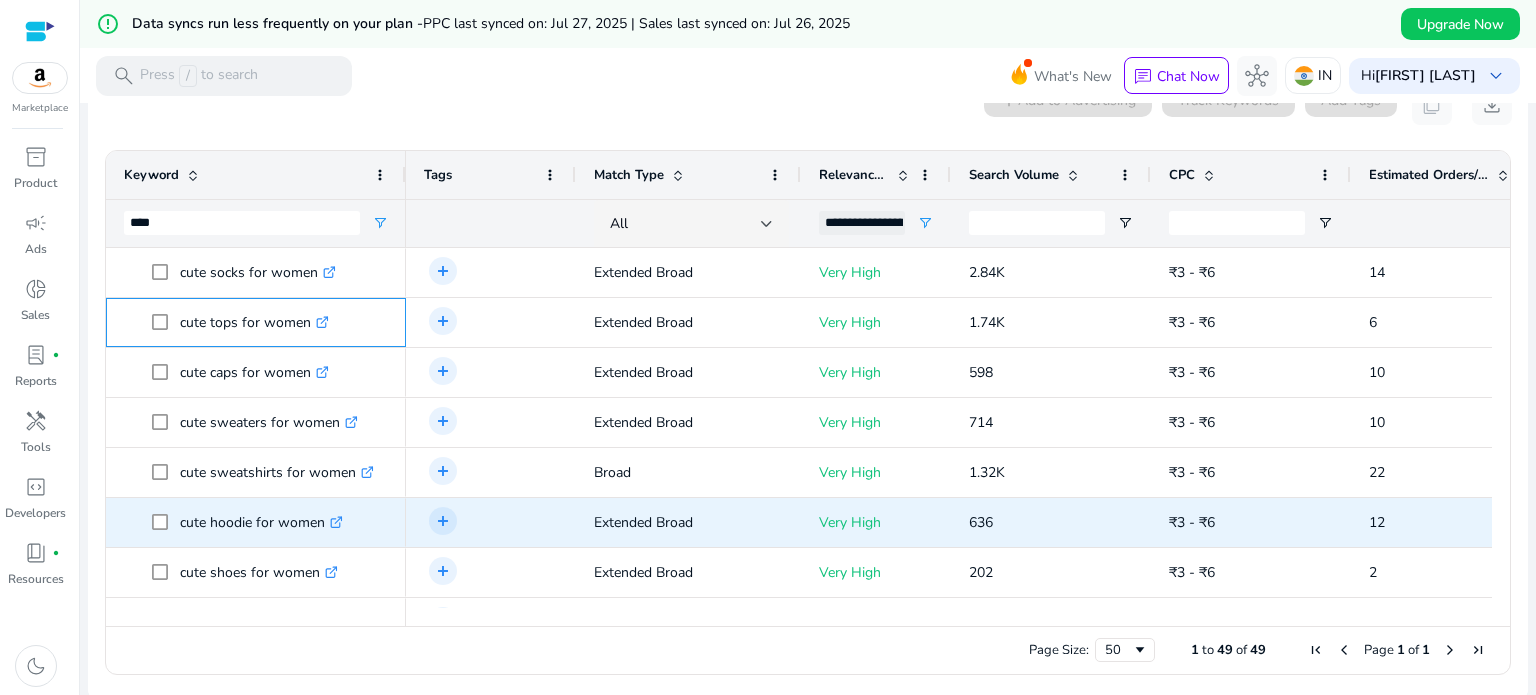 scroll, scrollTop: 91, scrollLeft: 0, axis: vertical 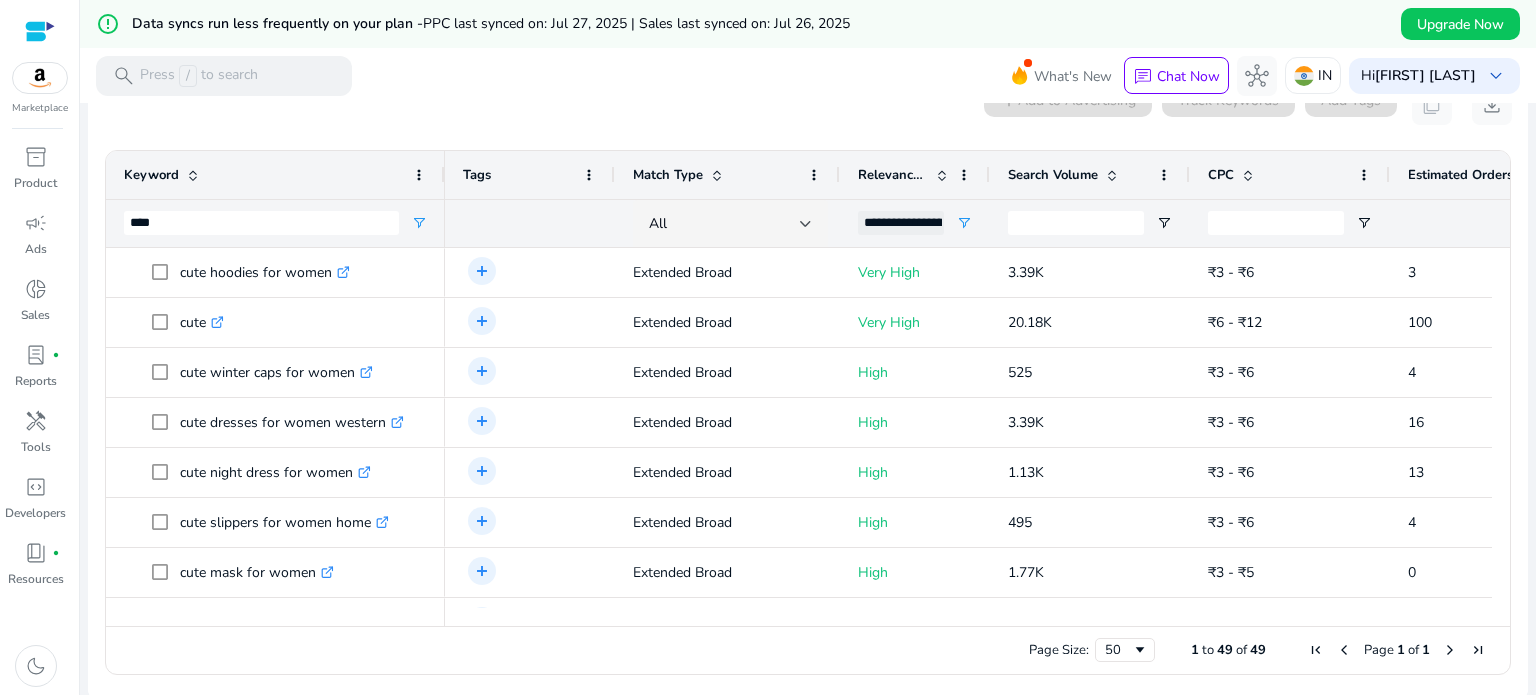 drag, startPoint x: 404, startPoint y: 181, endPoint x: 443, endPoint y: 181, distance: 39 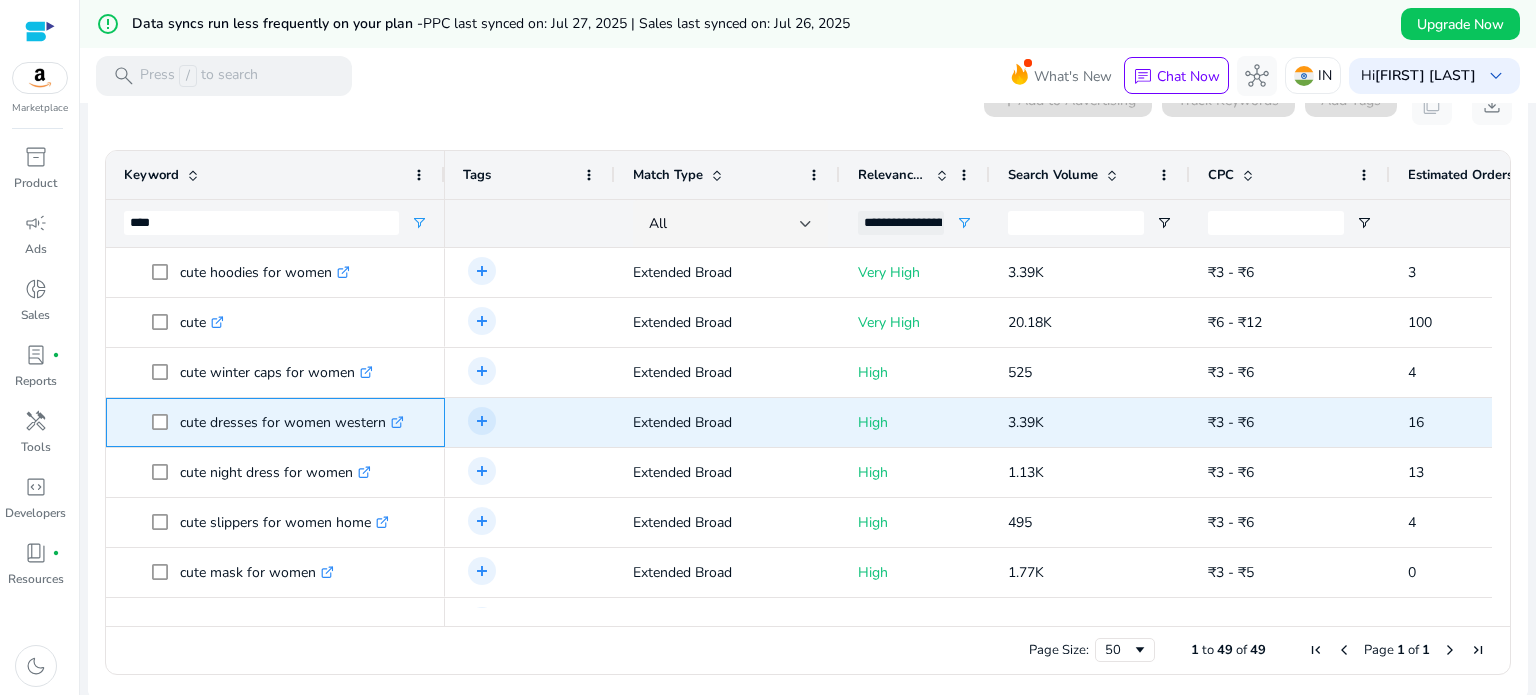 click 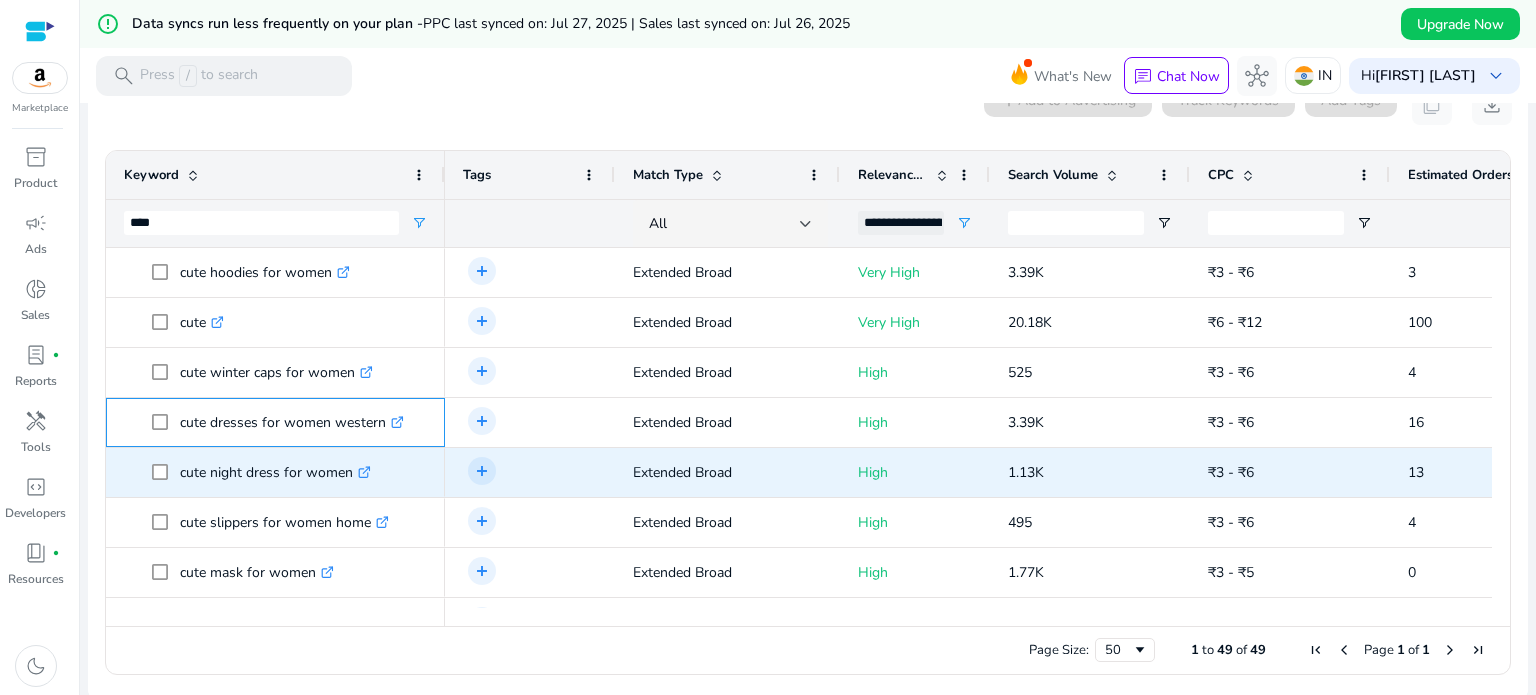 scroll, scrollTop: 916, scrollLeft: 0, axis: vertical 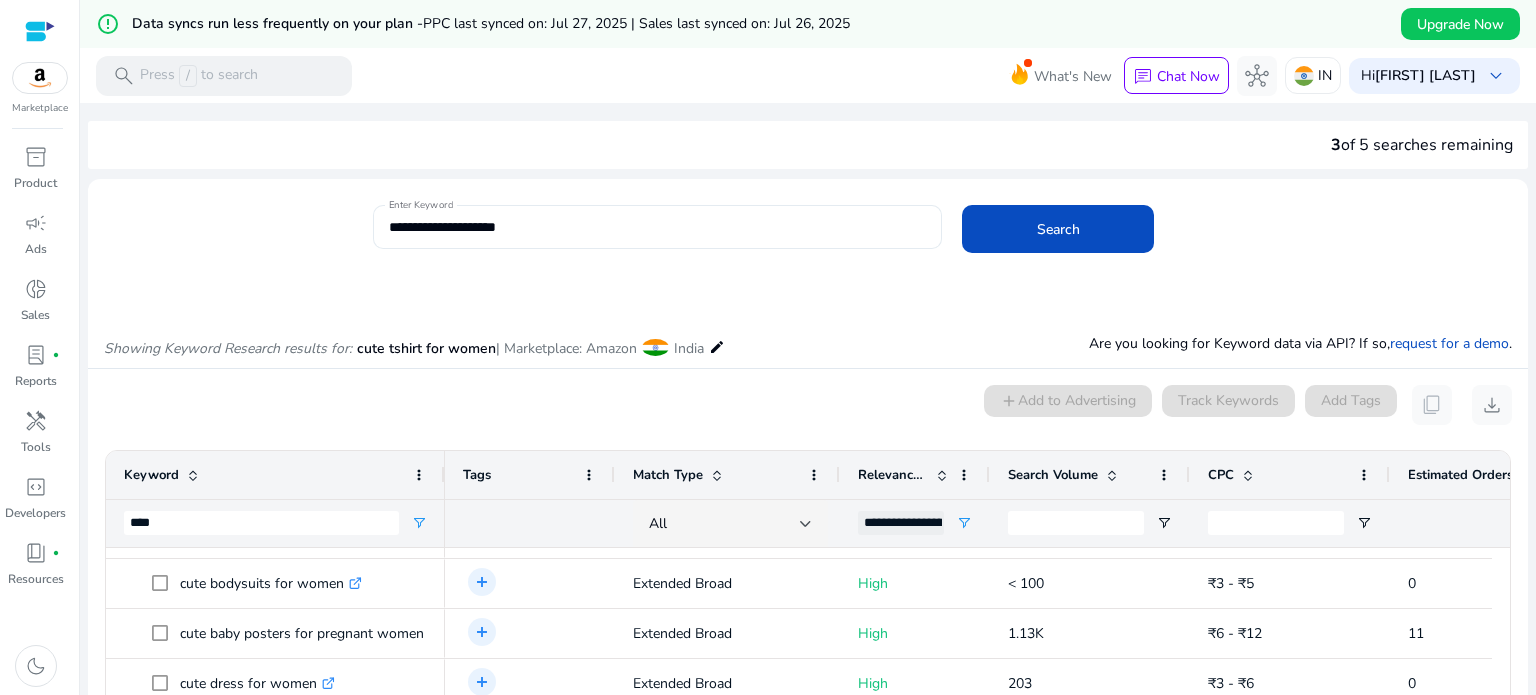 click on "**********" at bounding box center (658, 227) 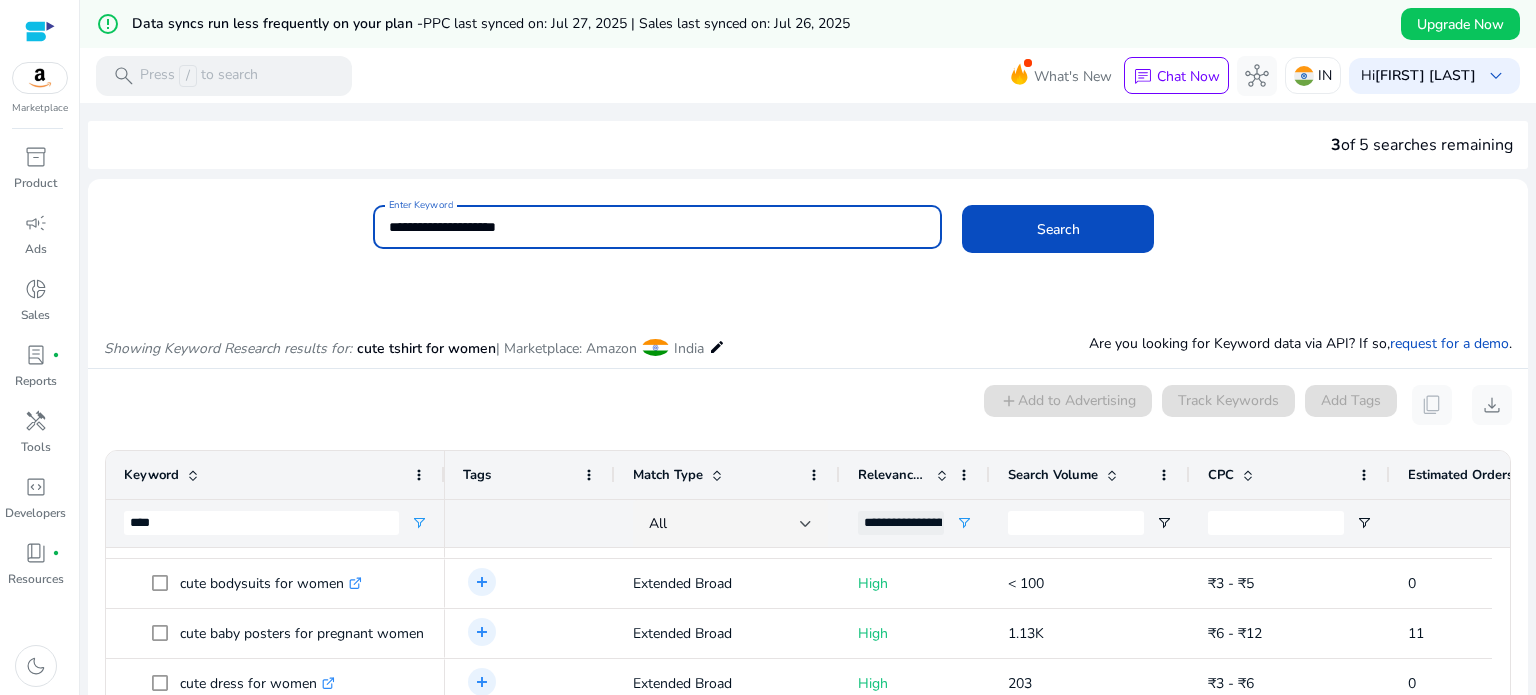 click on "**********" at bounding box center (658, 227) 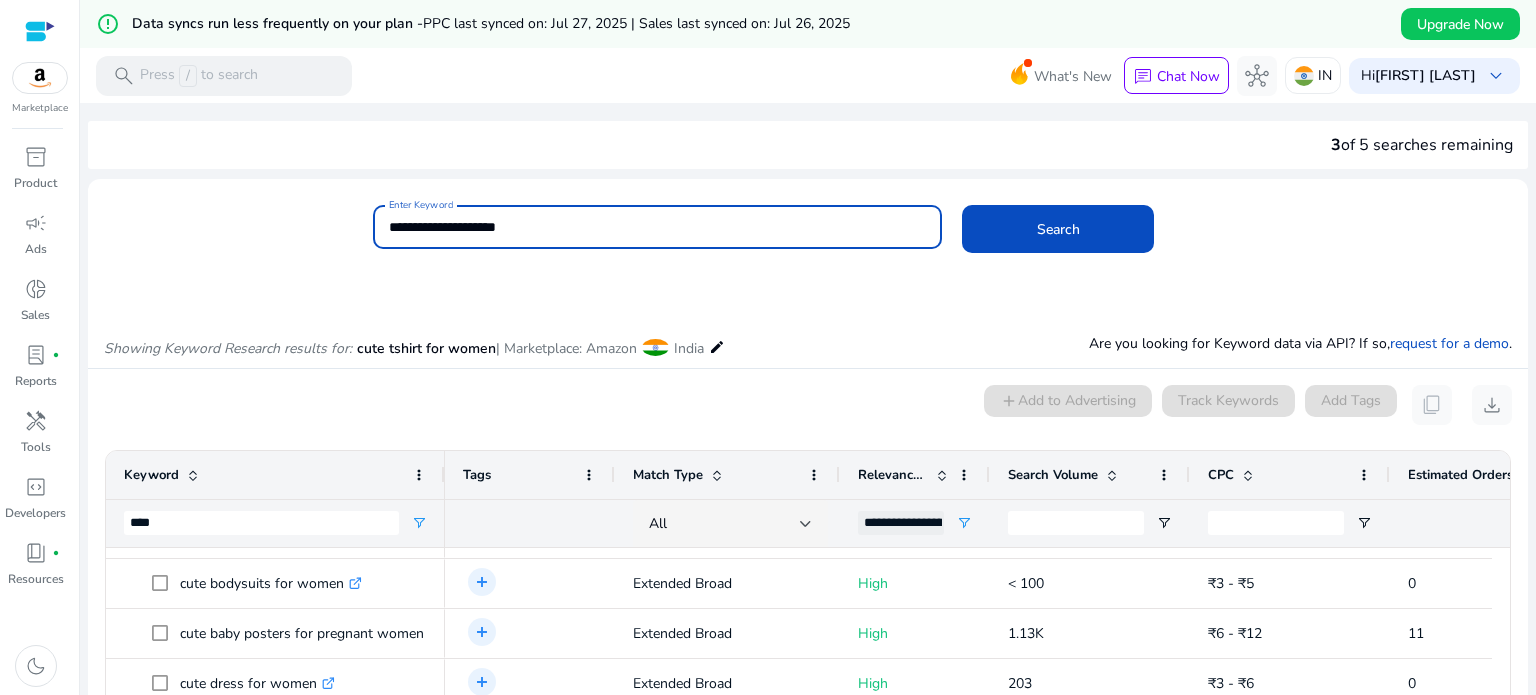 click on "**********" at bounding box center [658, 227] 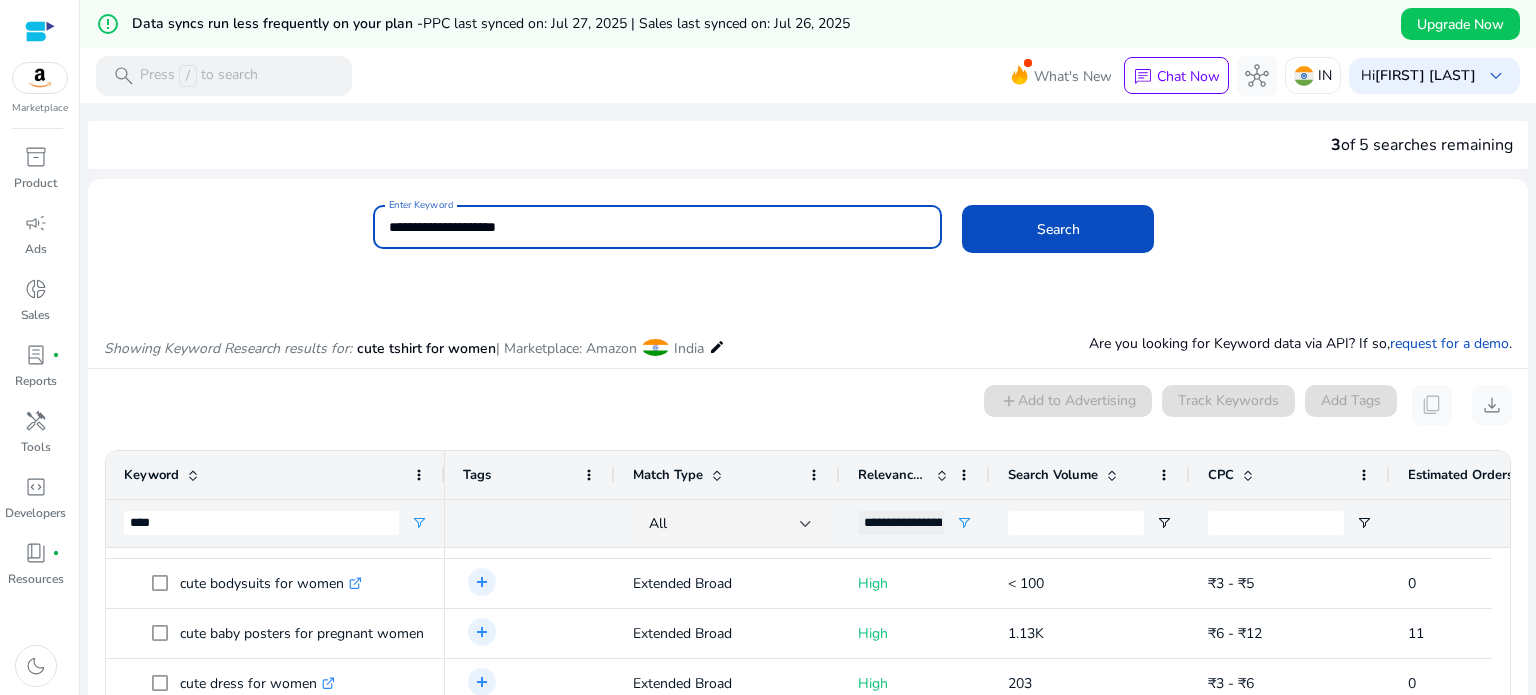 paste on "*" 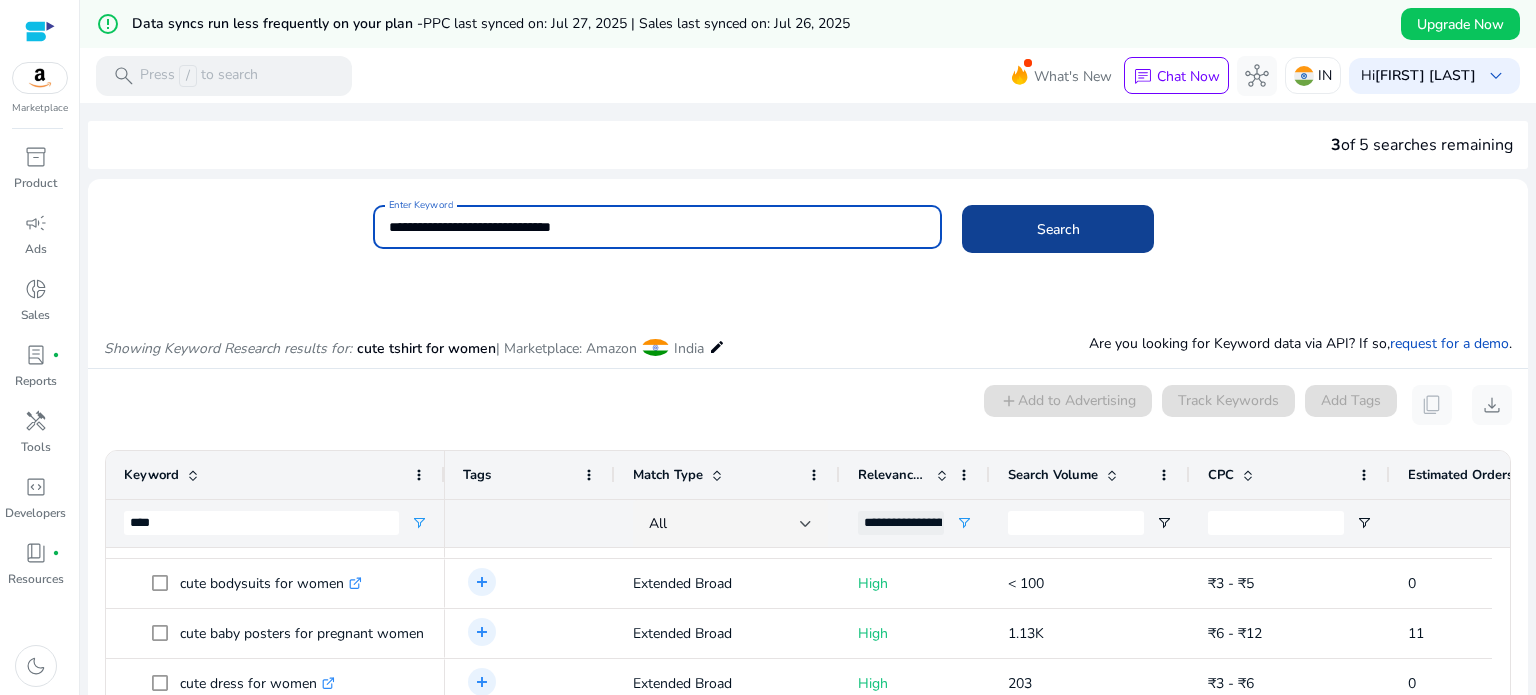 type on "**********" 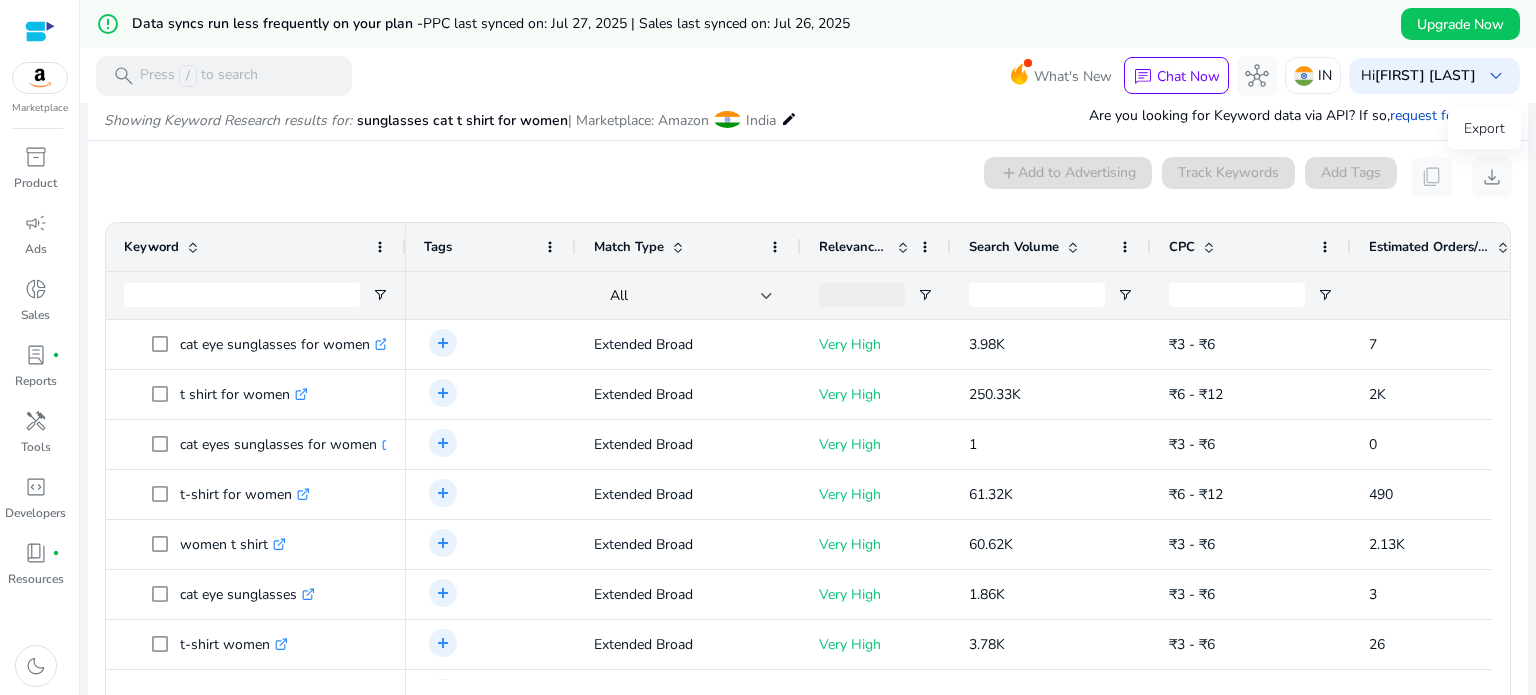 scroll, scrollTop: 286, scrollLeft: 0, axis: vertical 